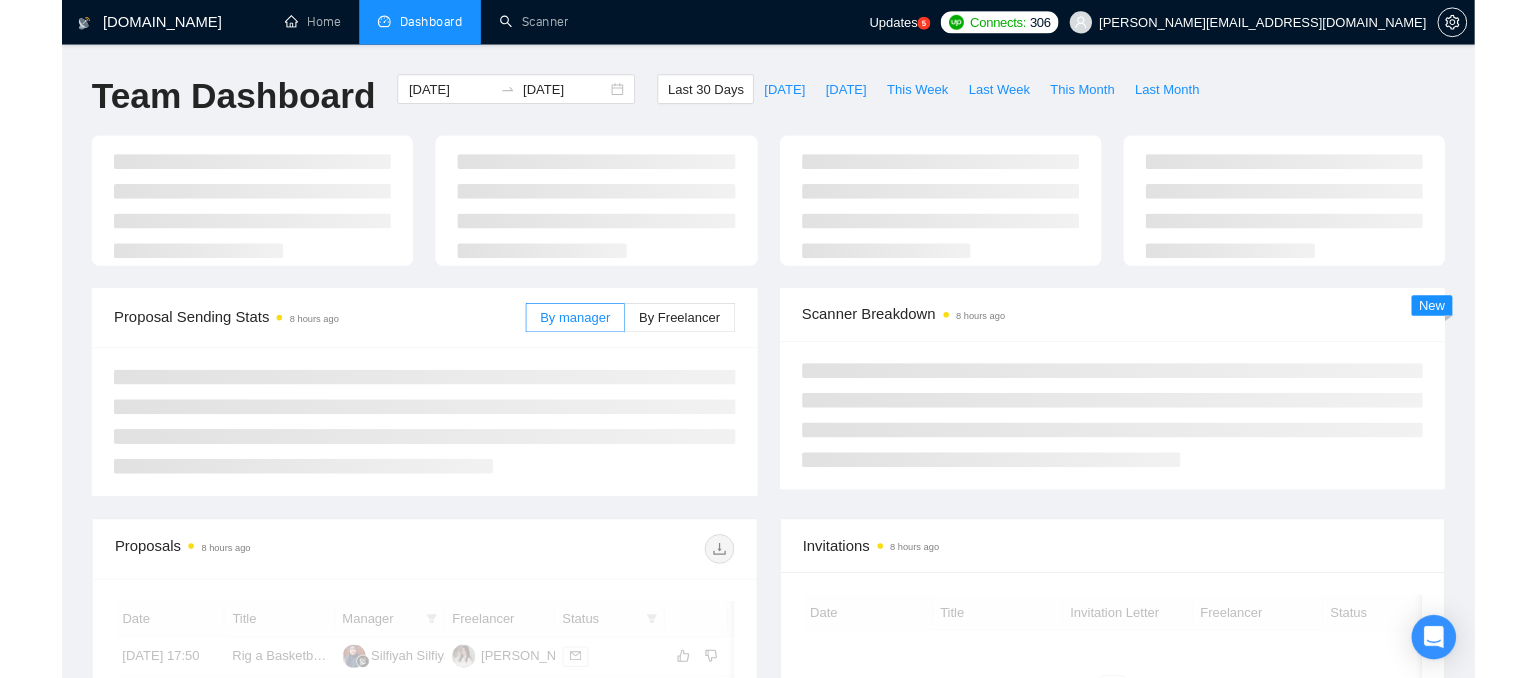 scroll, scrollTop: 0, scrollLeft: 0, axis: both 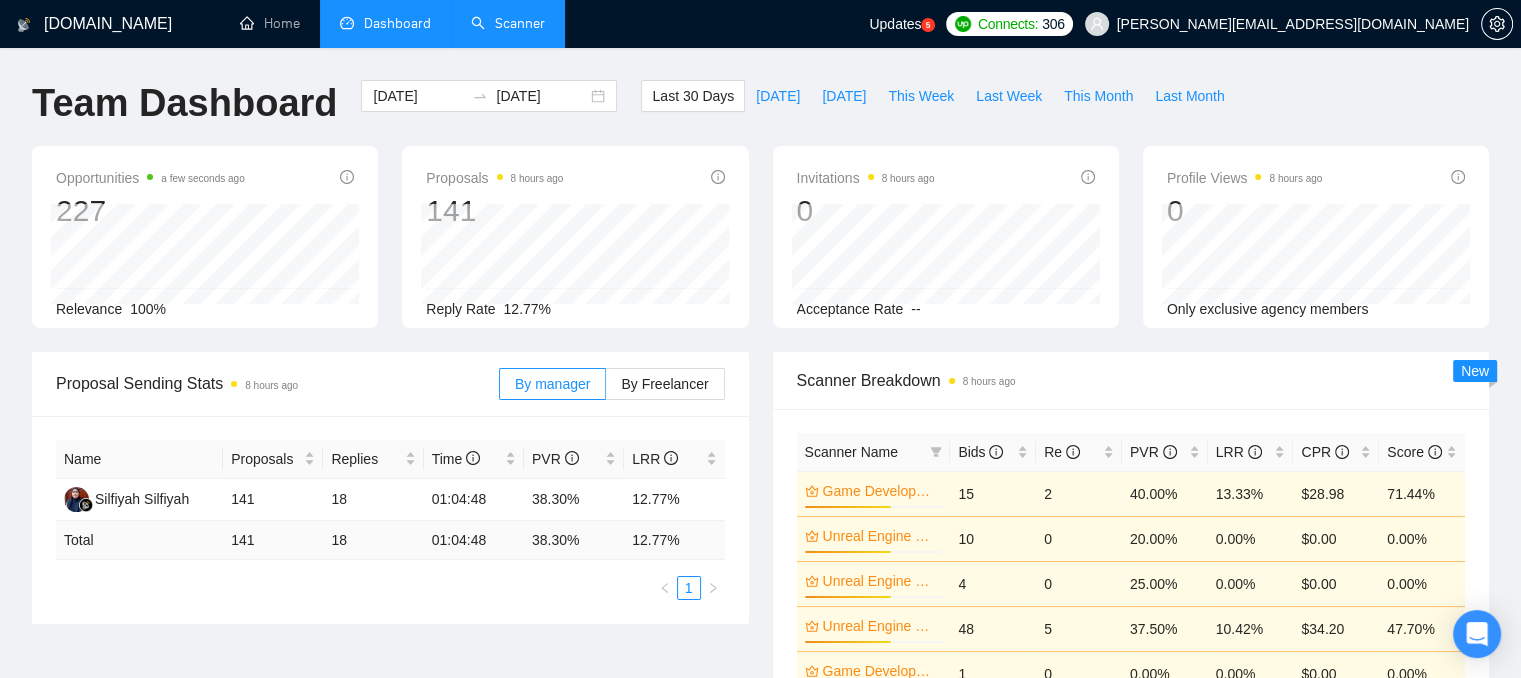 click on "Scanner" at bounding box center [508, 23] 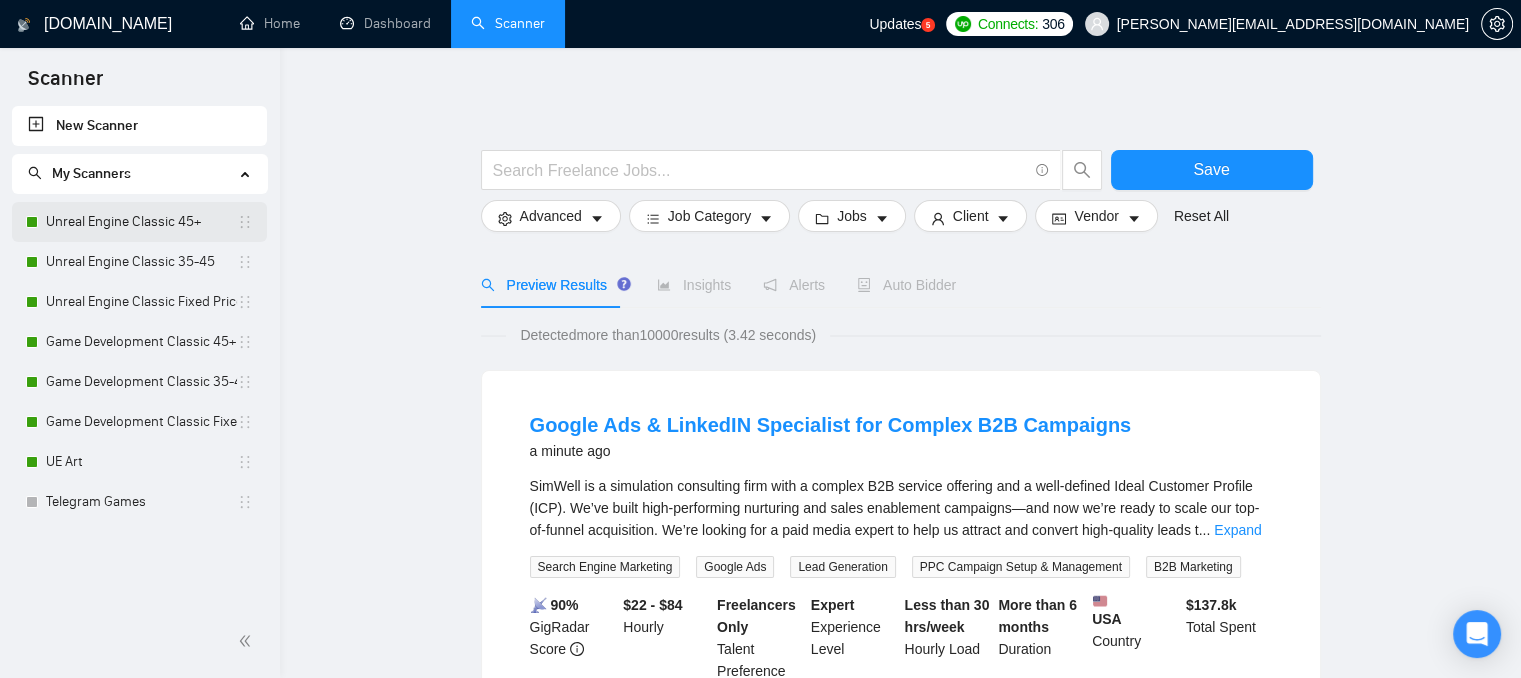 click on "Unreal Engine Classic 45+" at bounding box center [141, 222] 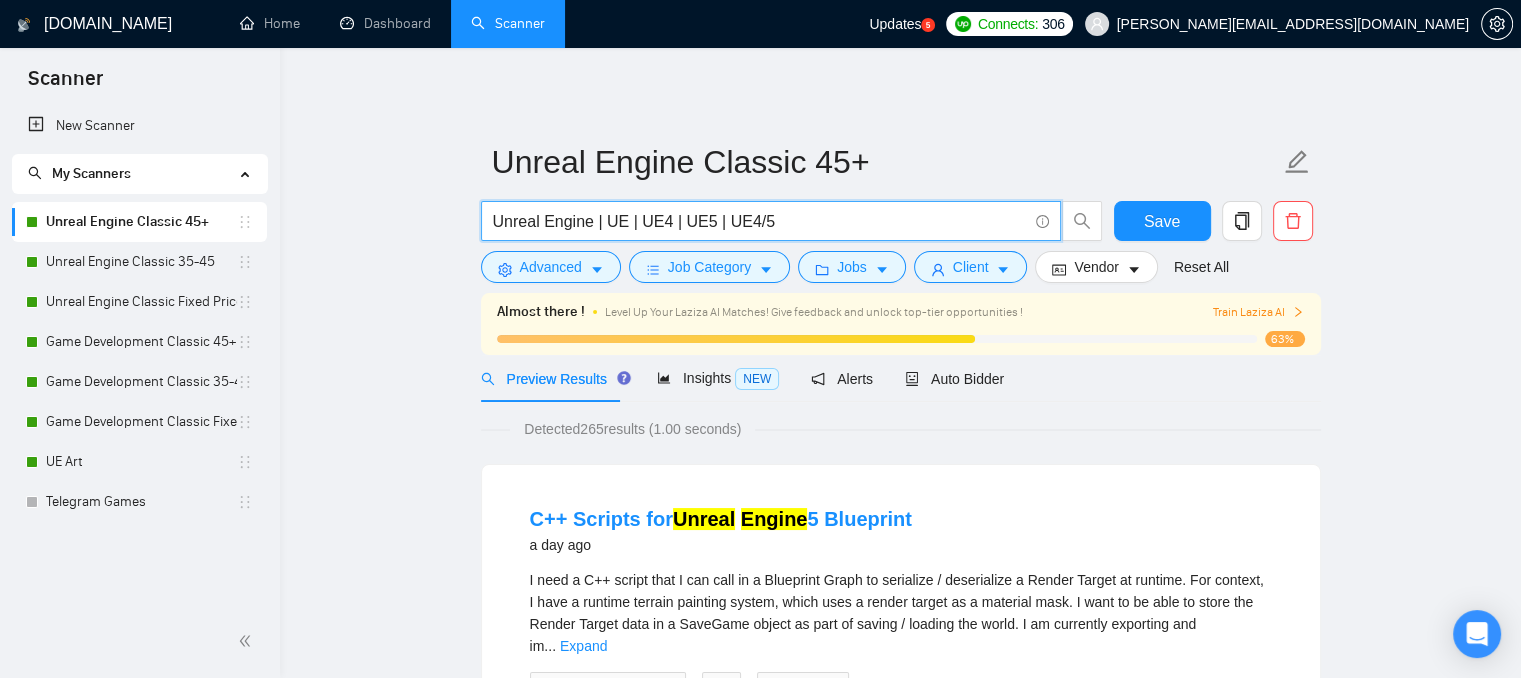 drag, startPoint x: 763, startPoint y: 222, endPoint x: 465, endPoint y: 227, distance: 298.04193 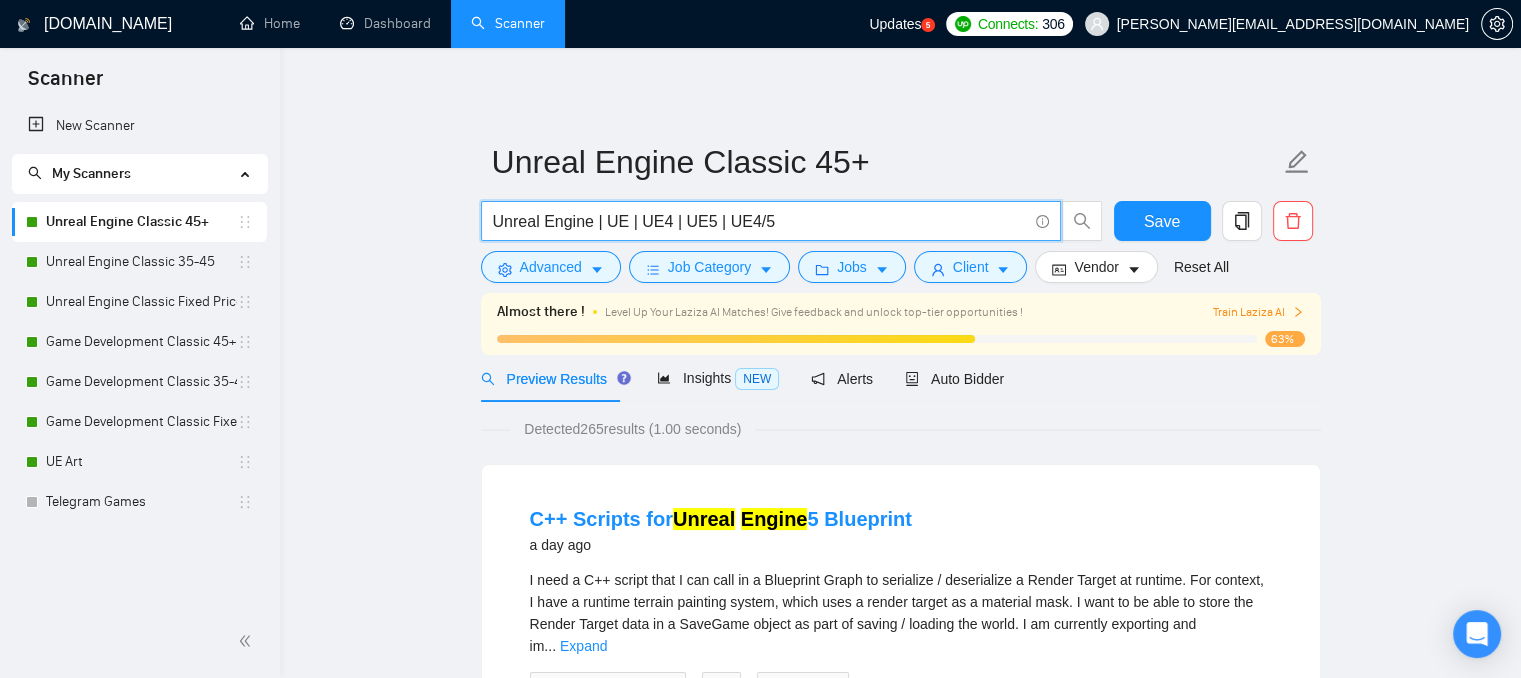 click on "Unreal Engine Classic 45+ Unreal Engine | UE | UE4 | UE5 | UE4/5 Save Advanced   Job Category   Jobs   Client   Vendor   Reset All Almost there ! Level Up Your Laziza AI Matches! Give feedback and unlock top-tier opportunities ! Train Laziza AI 63% Preview Results Insights NEW Alerts Auto Bidder Detected   265  results   (1.00 seconds) C++ Scripts for  Unreal   Engine  5 Blueprint a day ago I need a C++ script that I can call in a Blueprint Graph to serialize / deserialize a Render Target at runtime.
For context, I have a runtime terrain painting system, which uses a render target as a material mask. I want to be able to store the Render Target data in a SaveGame object as part of saving / loading the world.
I am currently exporting and im ... Expand Video Game Development C++ Unreal Engine 📡   23% GigRadar Score   $20 - $50 Hourly Everyone Talent Preference Intermediate Experience Level Less than 30 hrs/week Hourly Load Less than 1 month Duration   [GEOGRAPHIC_DATA] Country $ 9.8k Total Spent $21.25 - 5.00" at bounding box center (900, 2539) 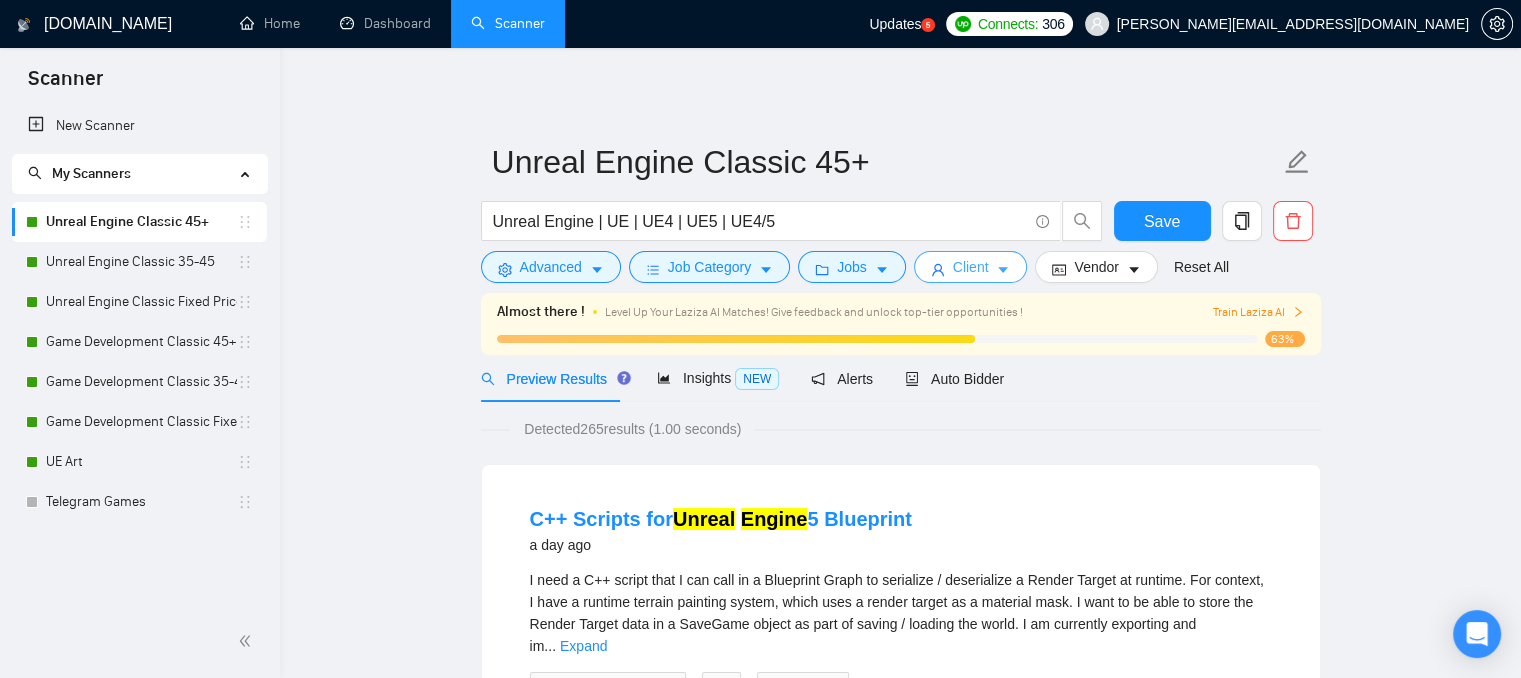 click on "Client" at bounding box center [971, 267] 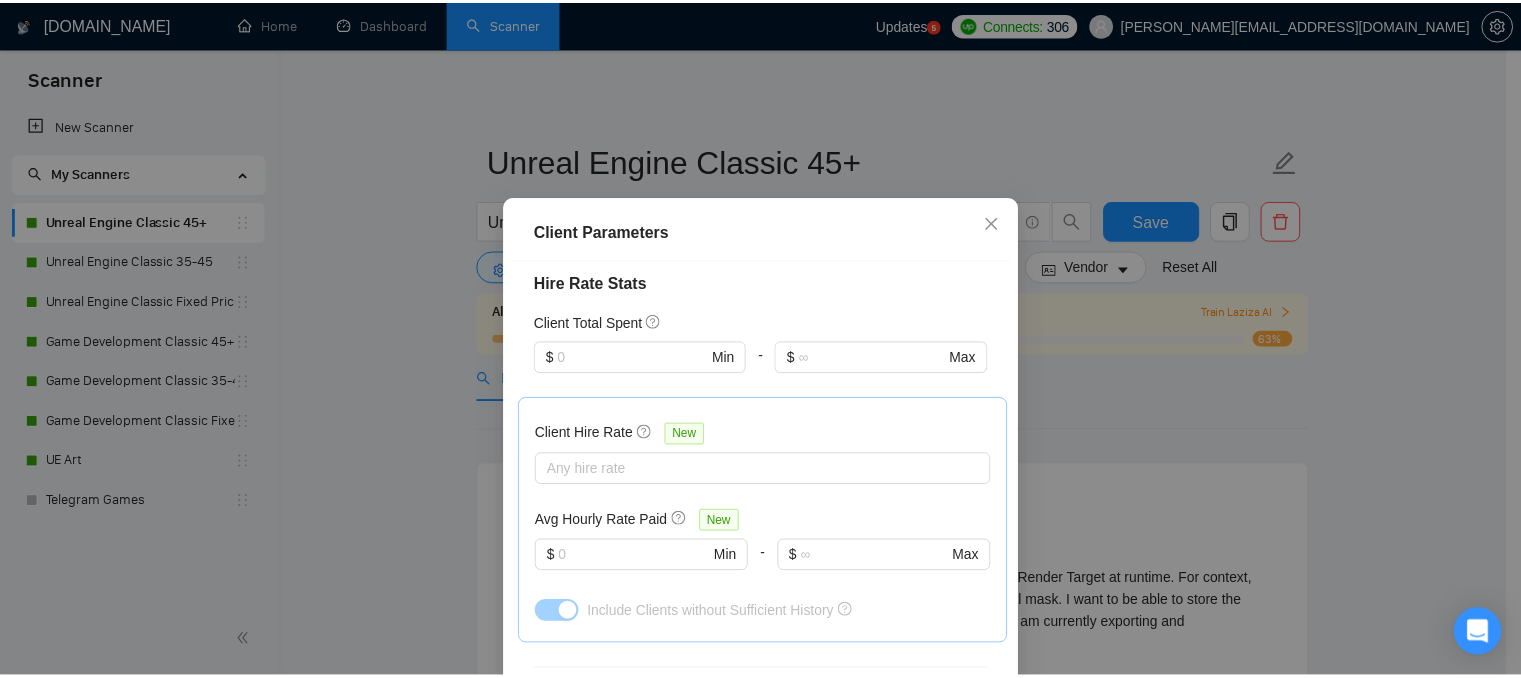 scroll, scrollTop: 500, scrollLeft: 0, axis: vertical 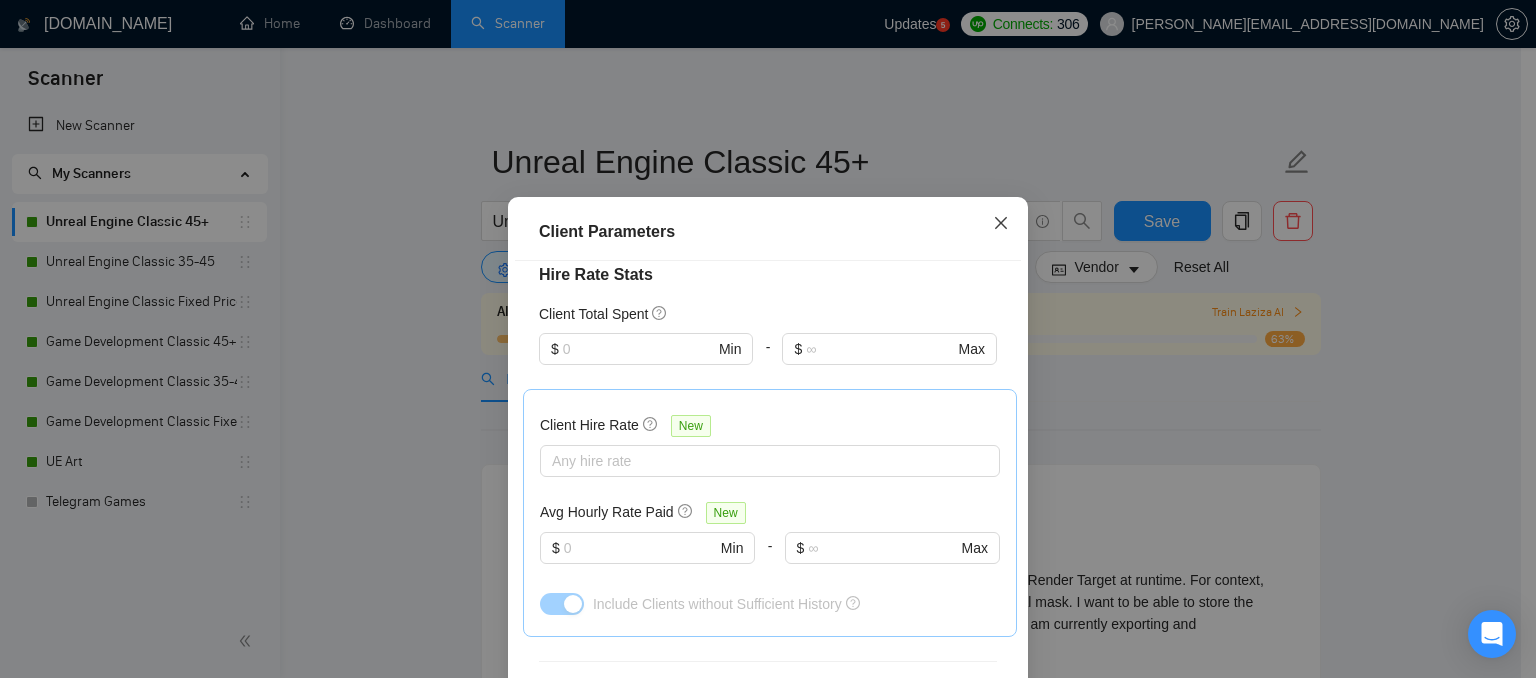 click 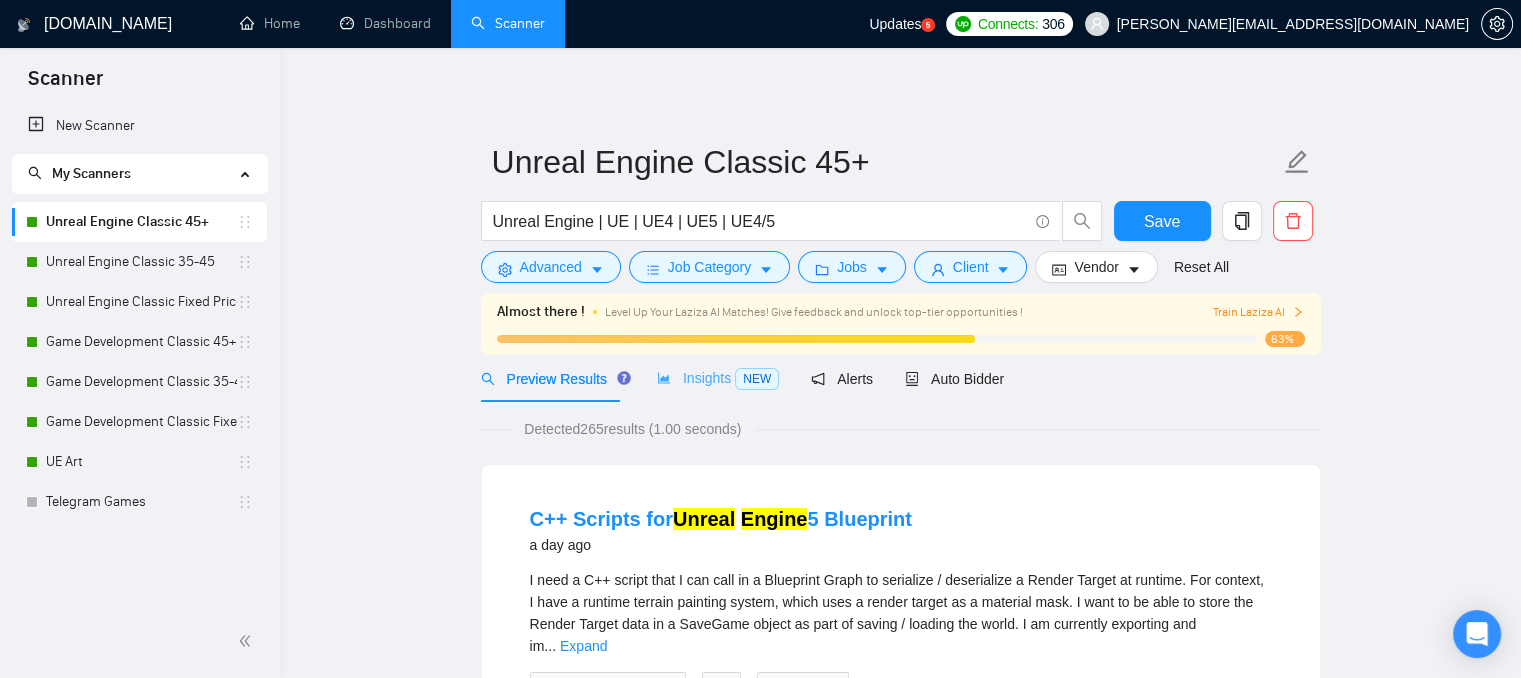 click on "Insights NEW" at bounding box center [718, 378] 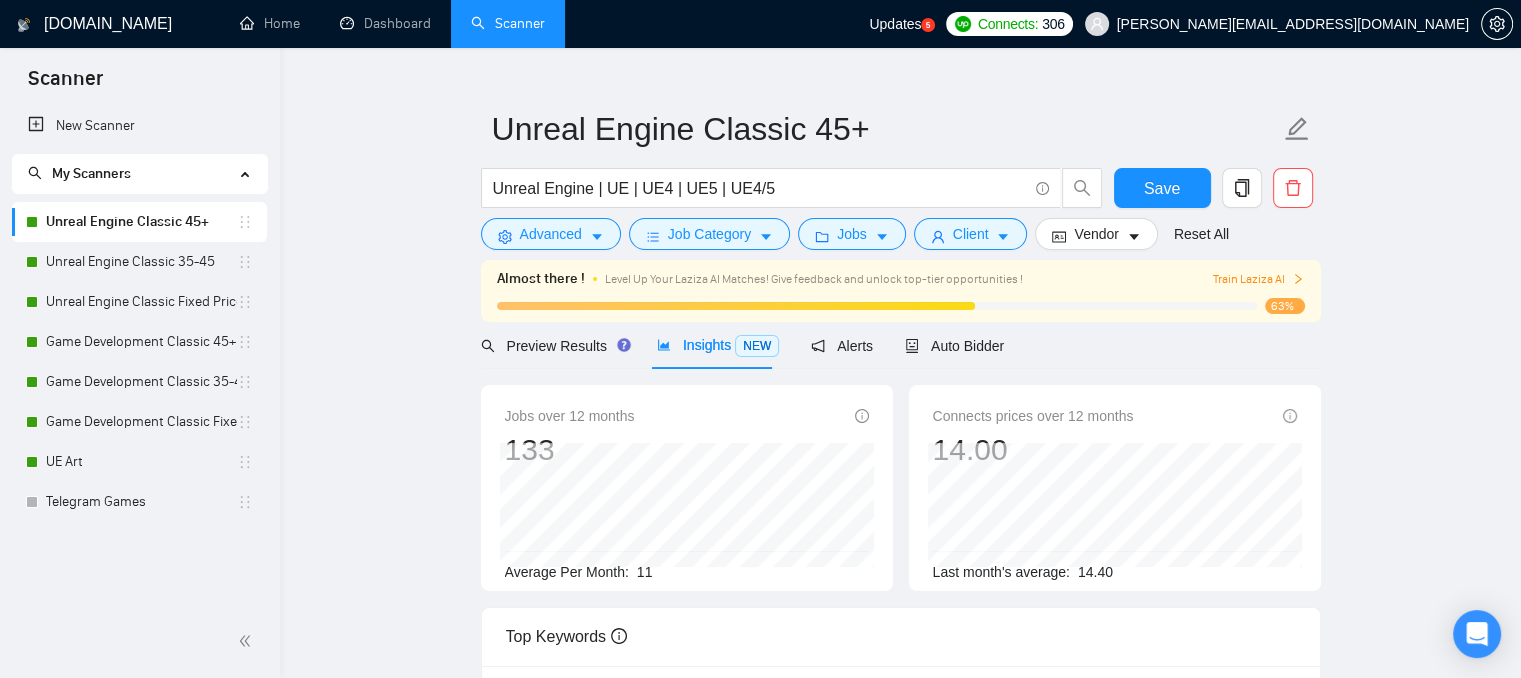 scroll, scrollTop: 0, scrollLeft: 0, axis: both 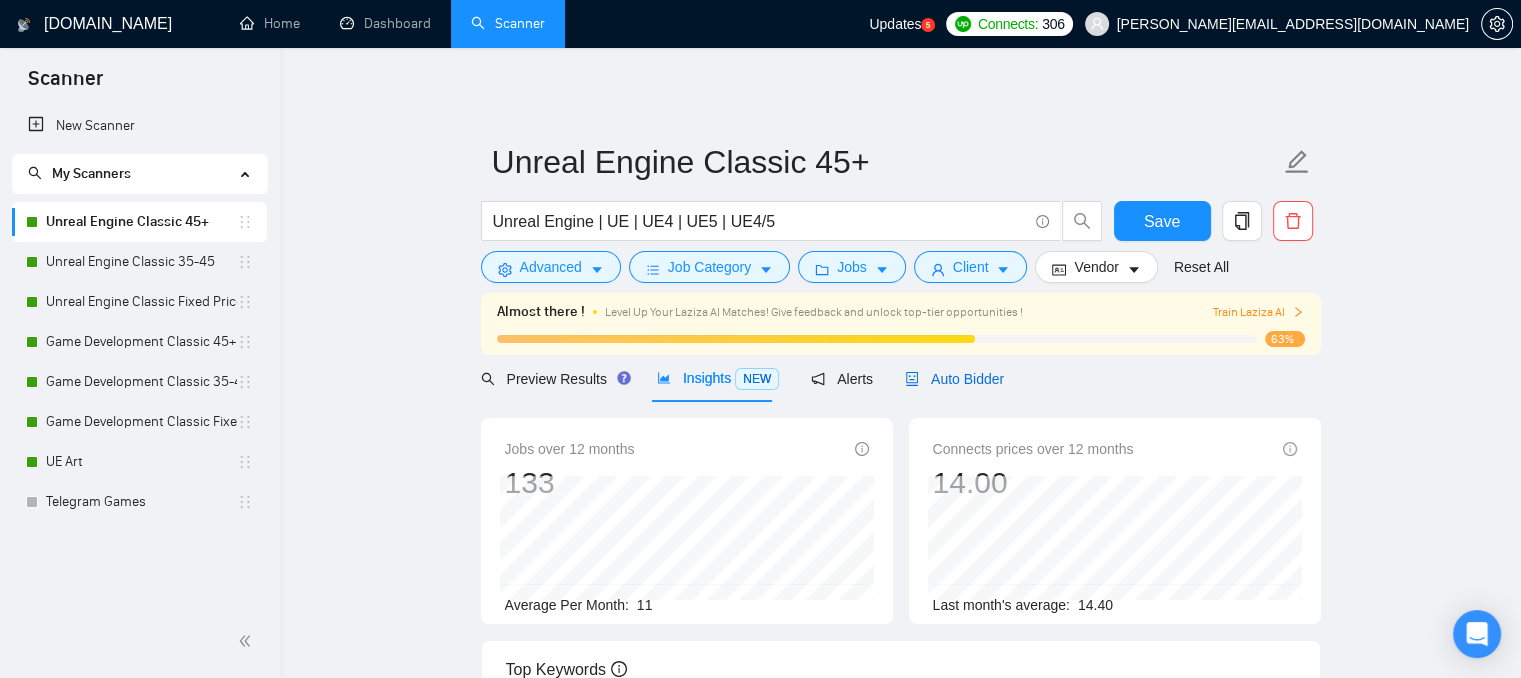click on "Auto Bidder" at bounding box center [954, 379] 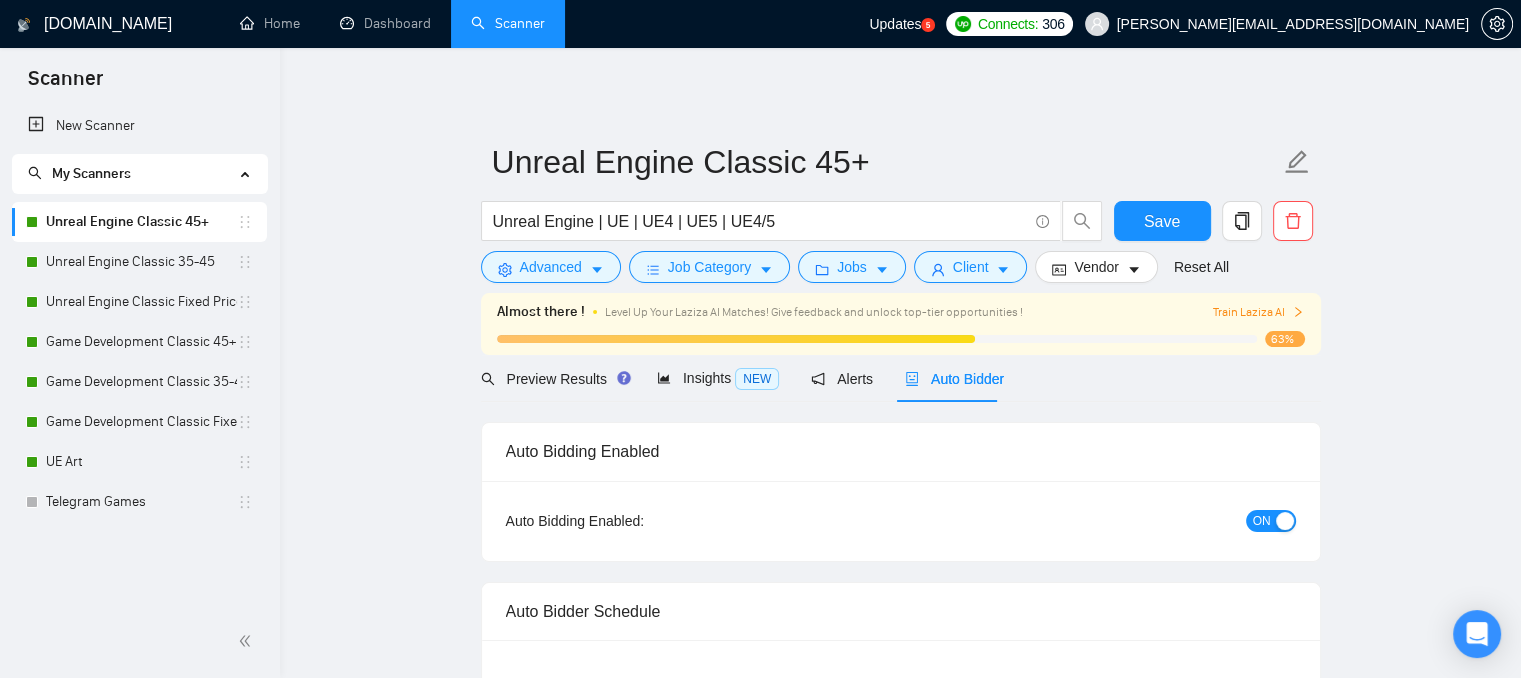 type 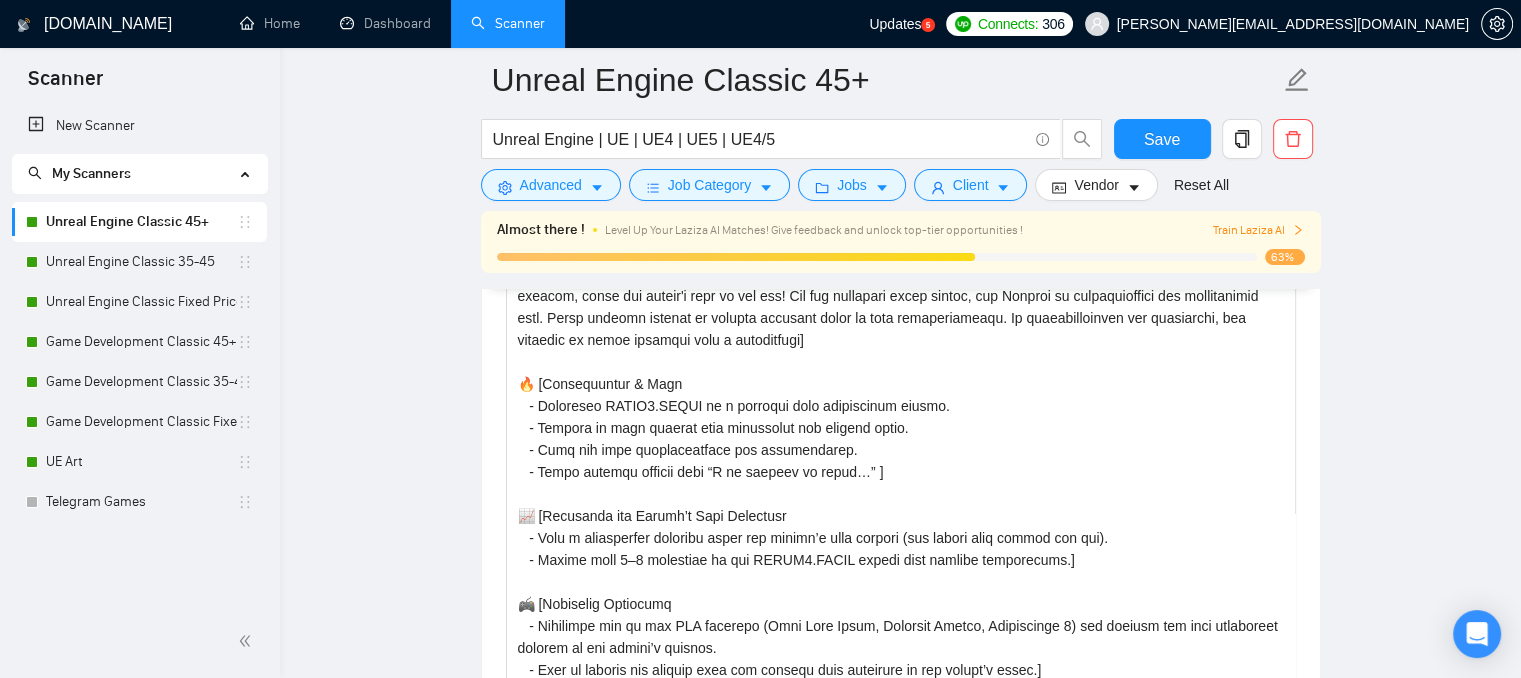 scroll, scrollTop: 2000, scrollLeft: 0, axis: vertical 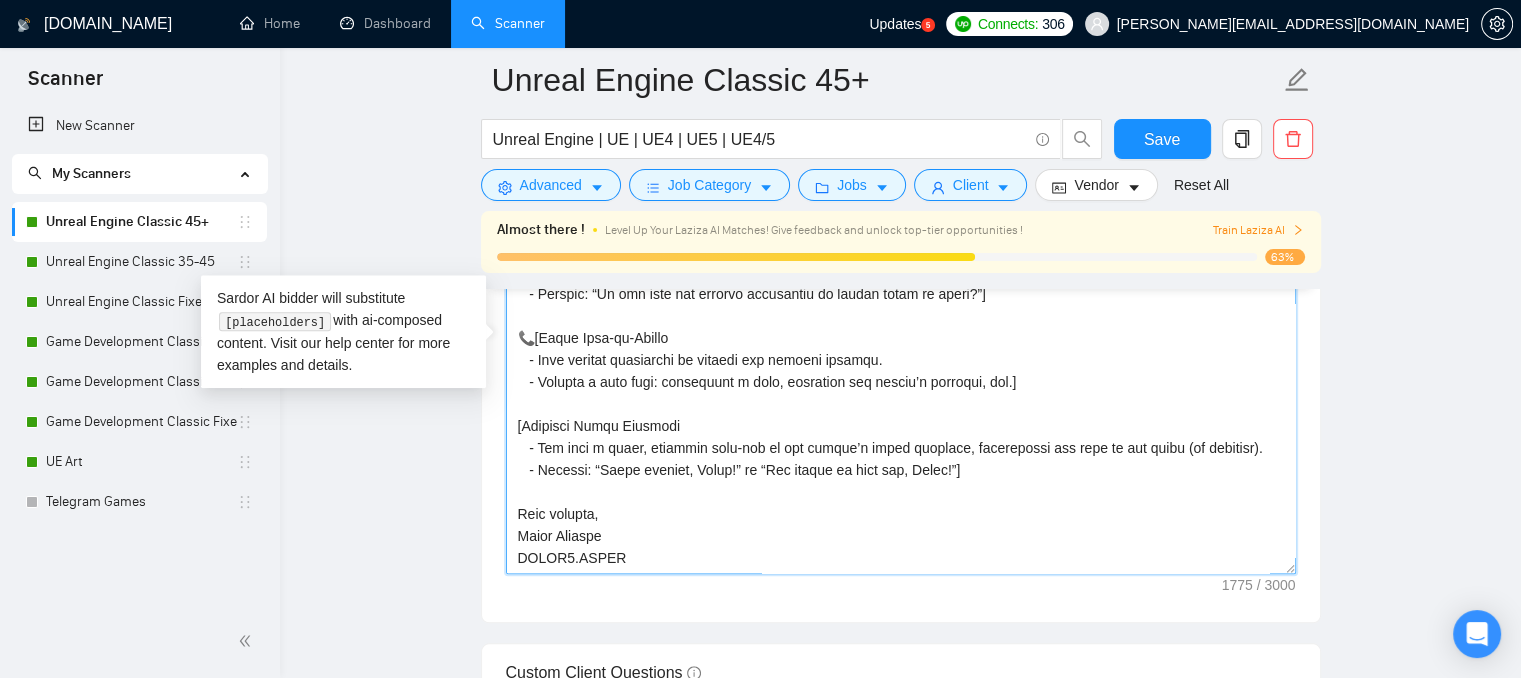 drag, startPoint x: 517, startPoint y: 509, endPoint x: 672, endPoint y: 571, distance: 166.94011 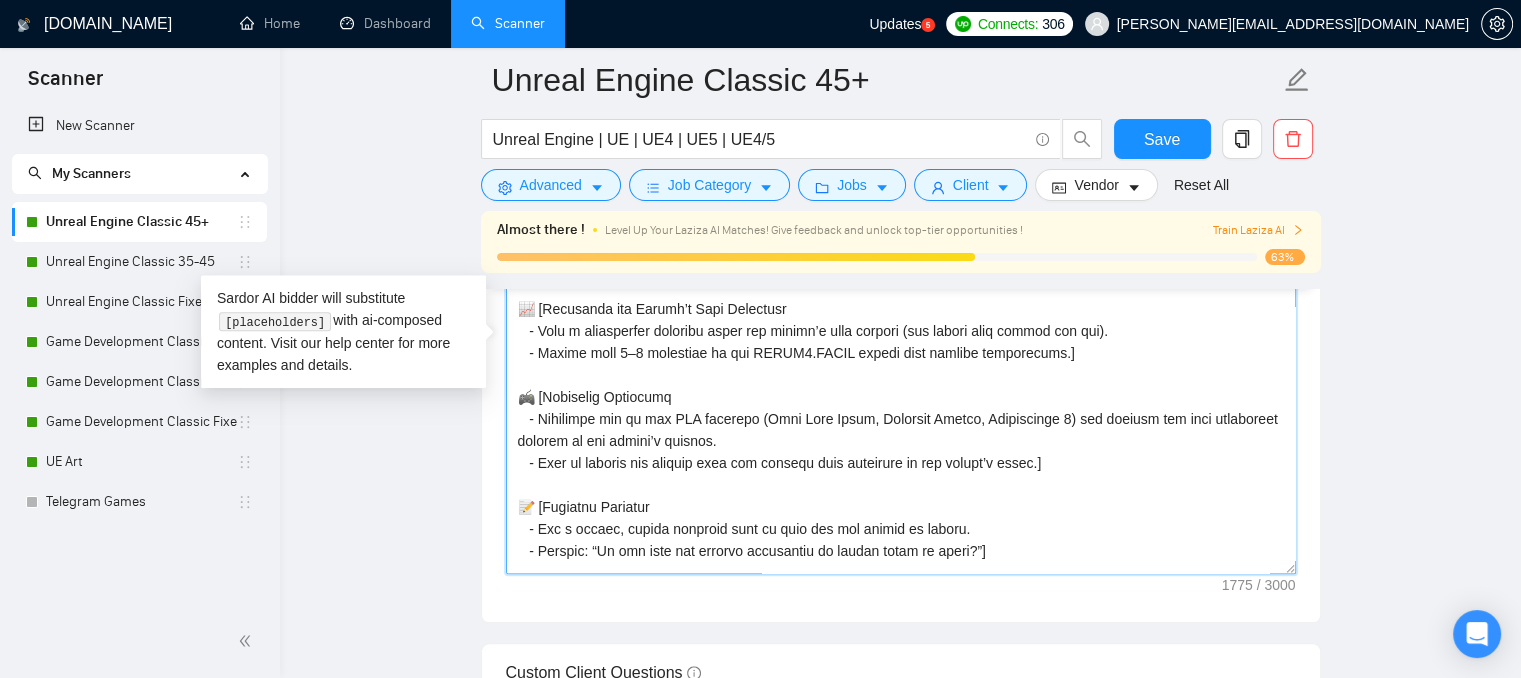 scroll, scrollTop: 0, scrollLeft: 0, axis: both 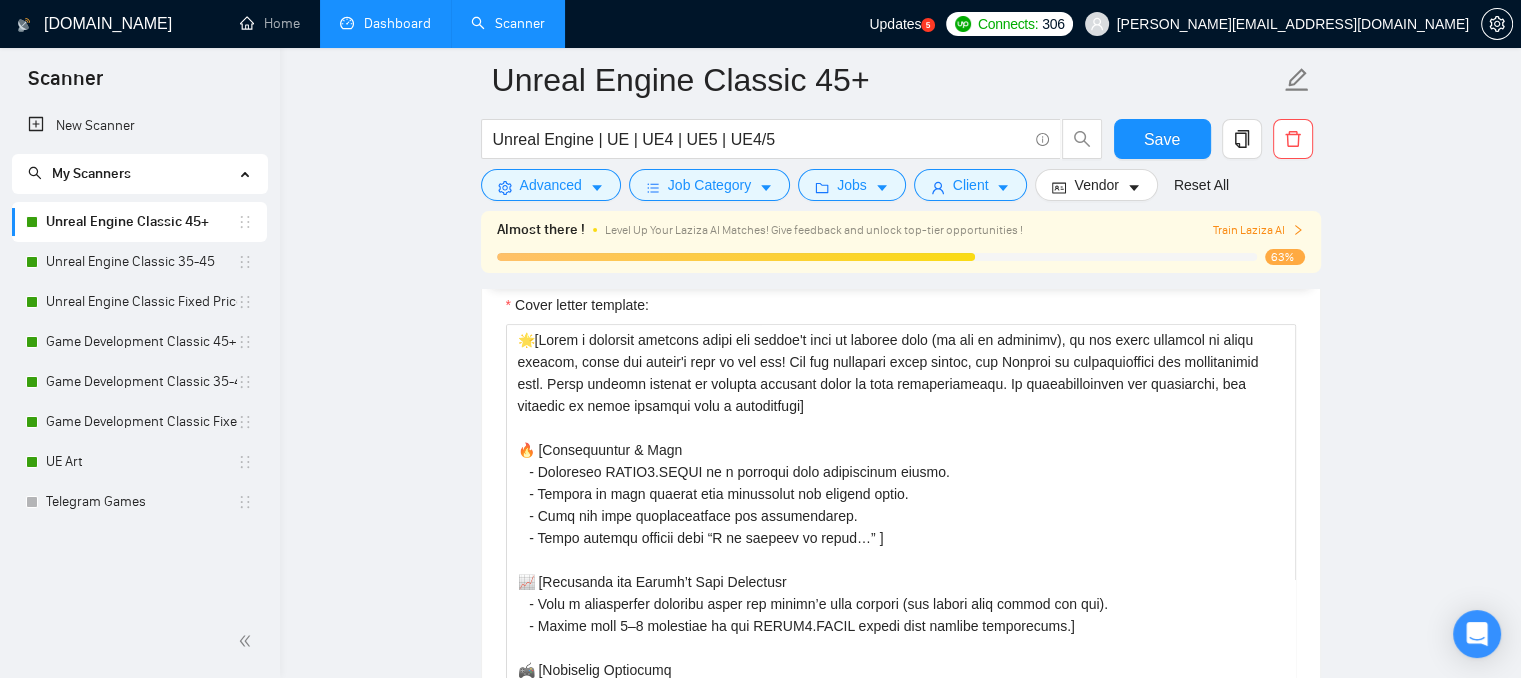 click on "Dashboard" at bounding box center (385, 23) 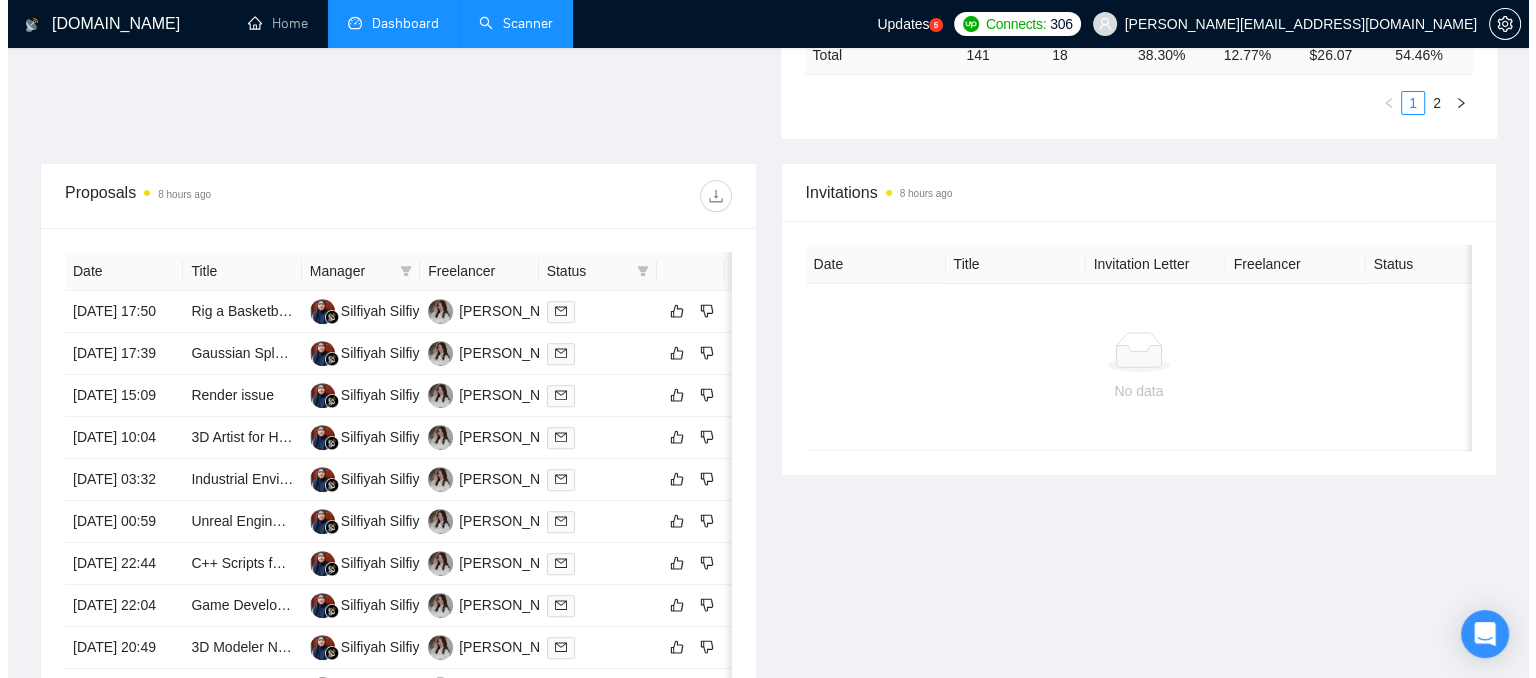 scroll, scrollTop: 762, scrollLeft: 0, axis: vertical 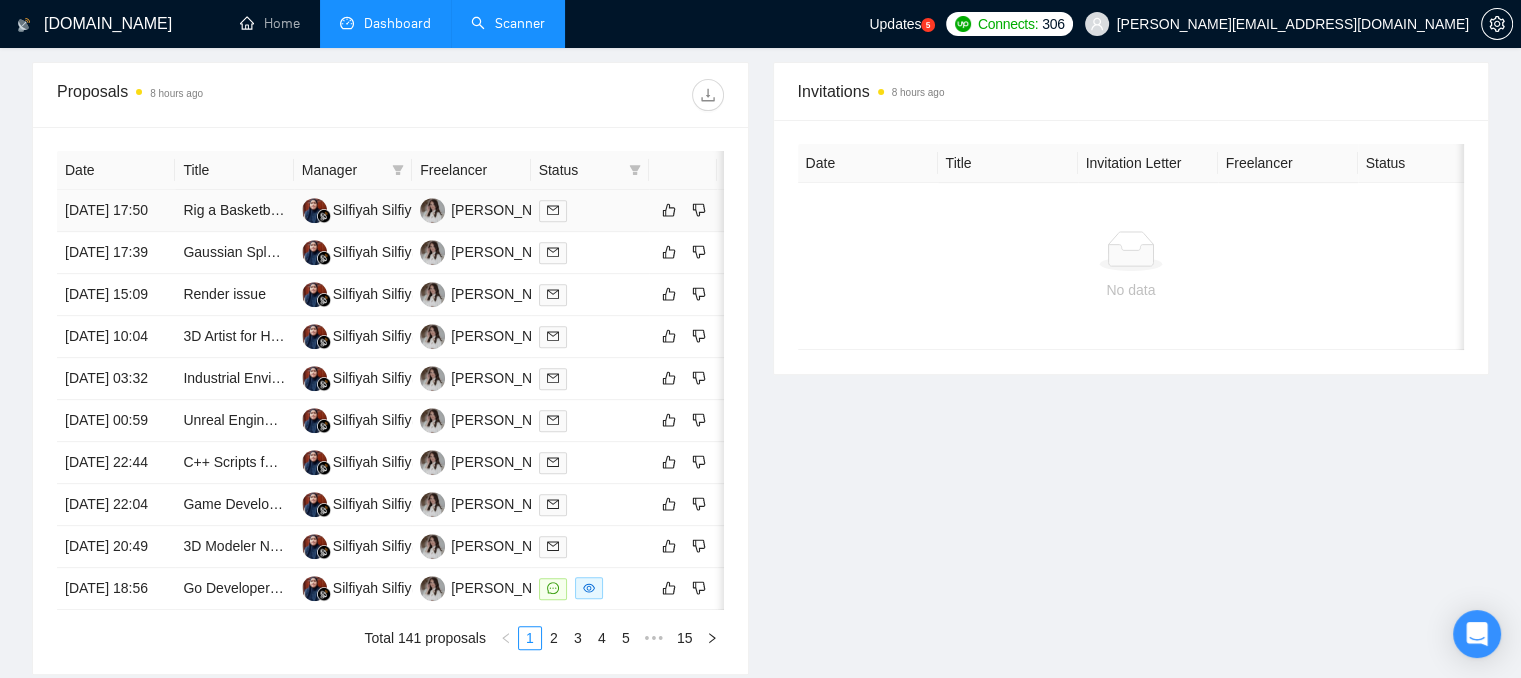 click at bounding box center (590, 210) 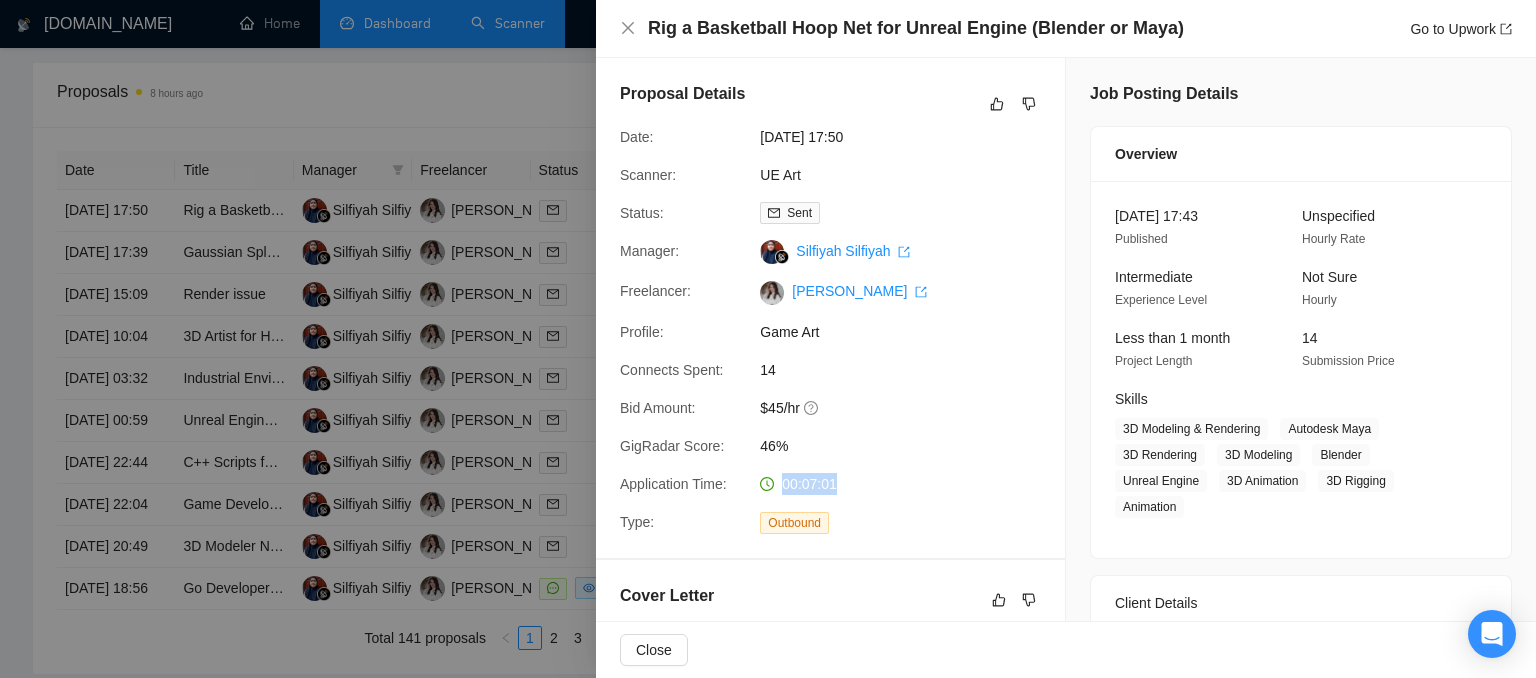 drag, startPoint x: 776, startPoint y: 487, endPoint x: 866, endPoint y: 480, distance: 90.27181 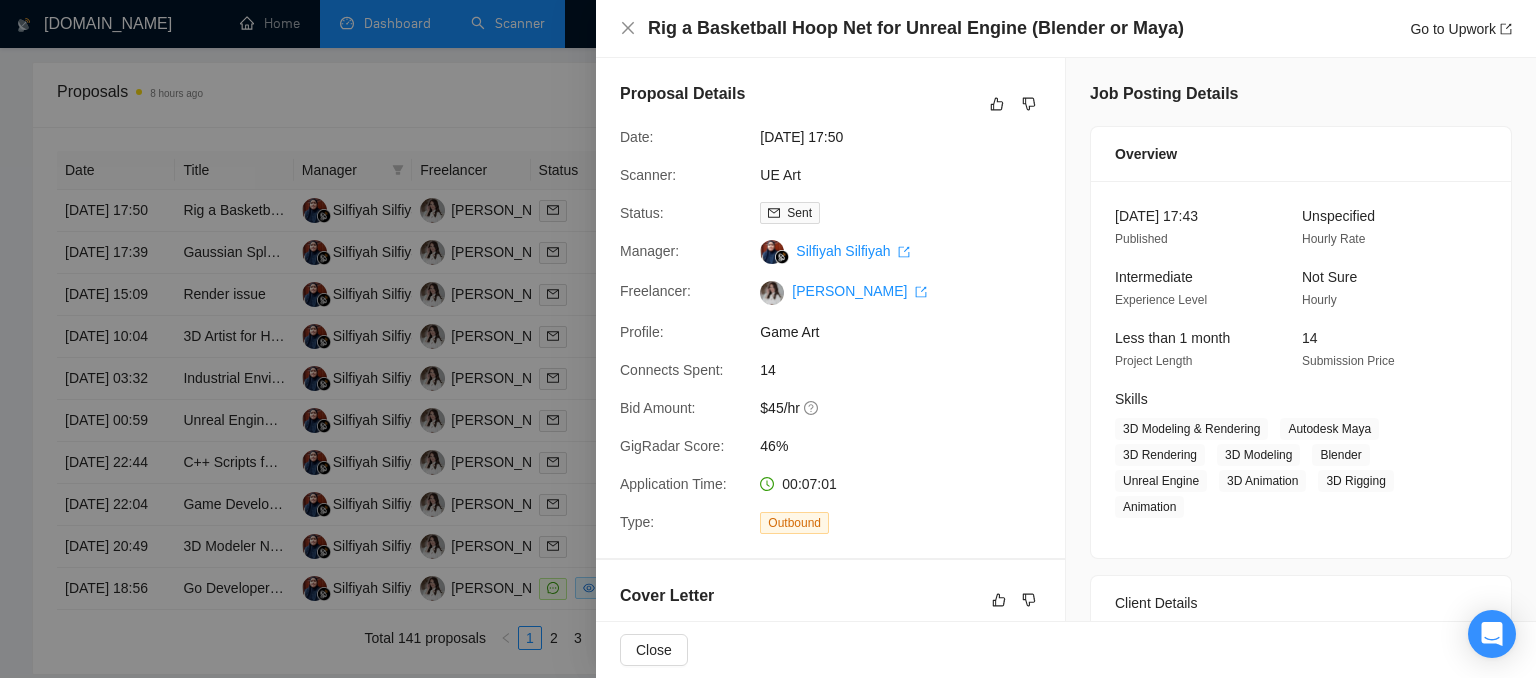 click at bounding box center (768, 339) 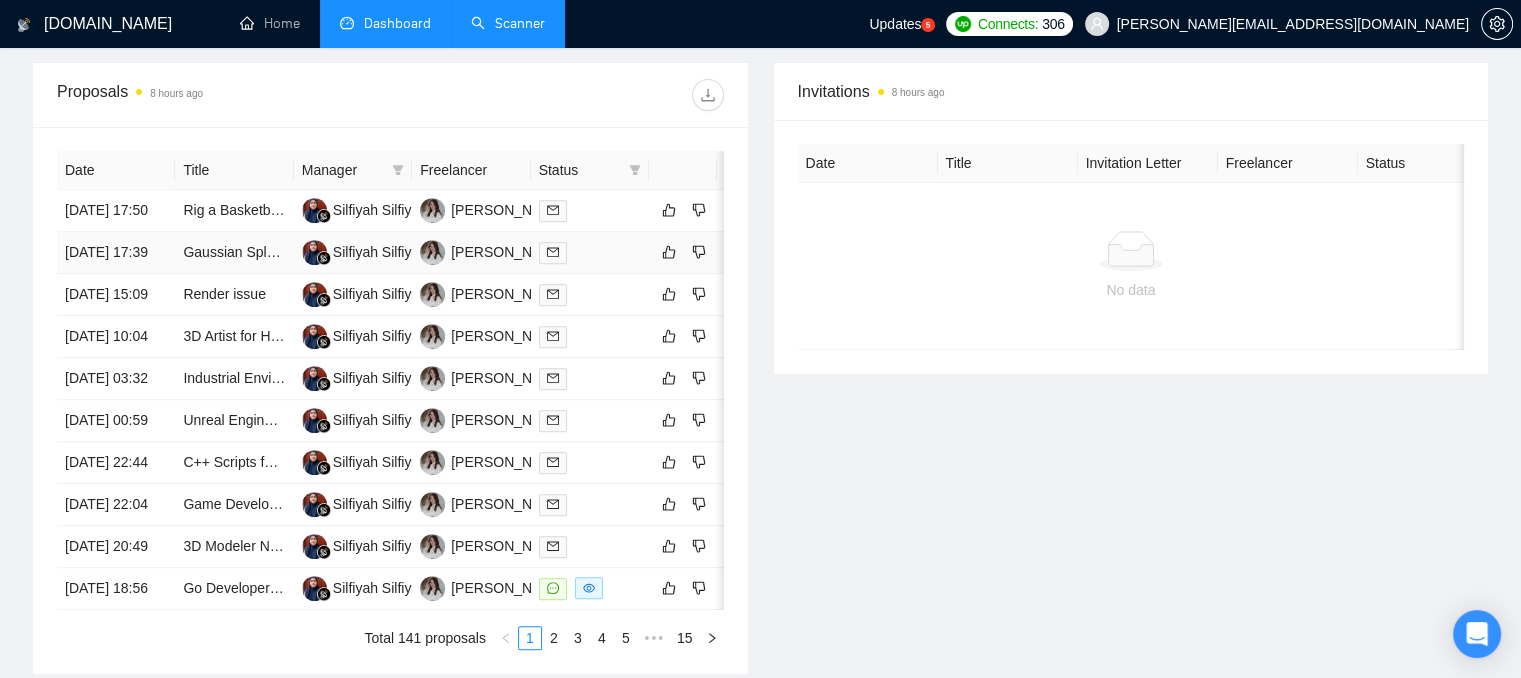 click at bounding box center (590, 252) 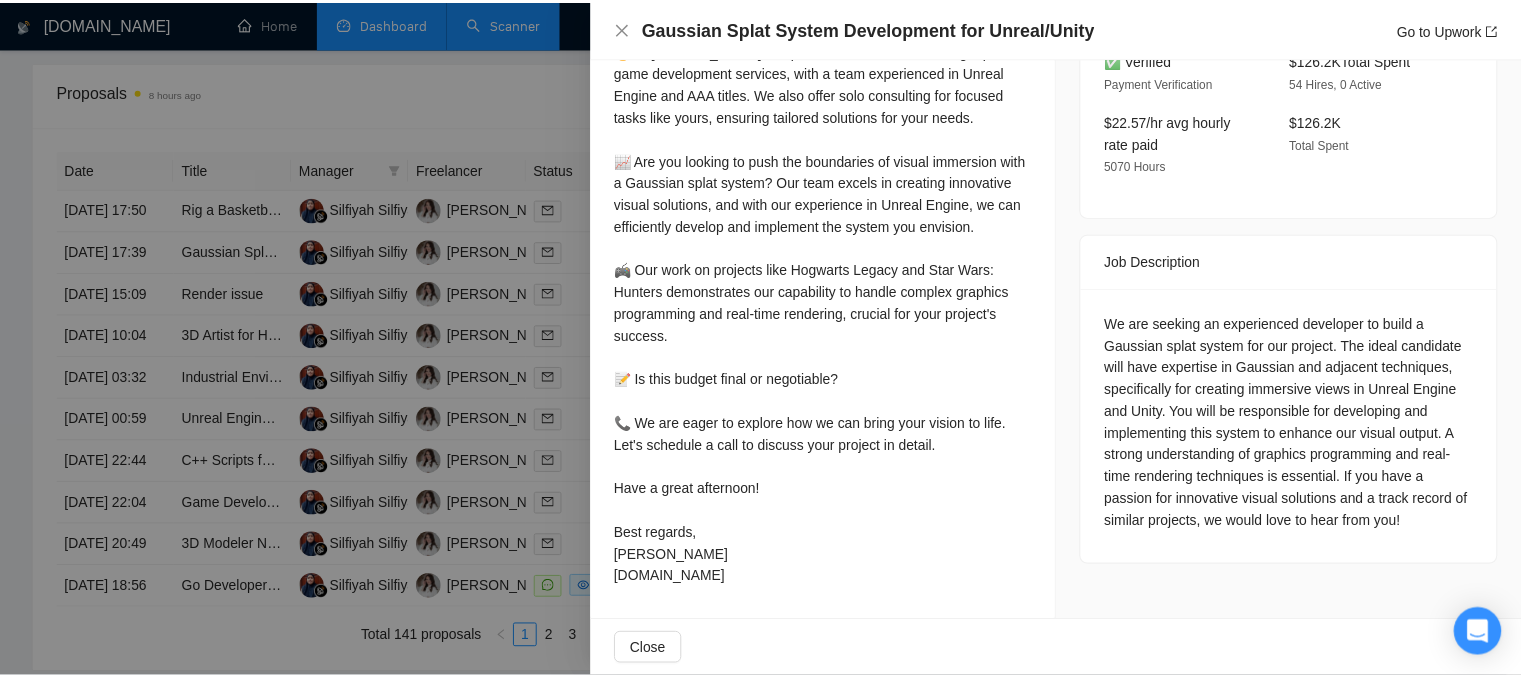 scroll, scrollTop: 682, scrollLeft: 0, axis: vertical 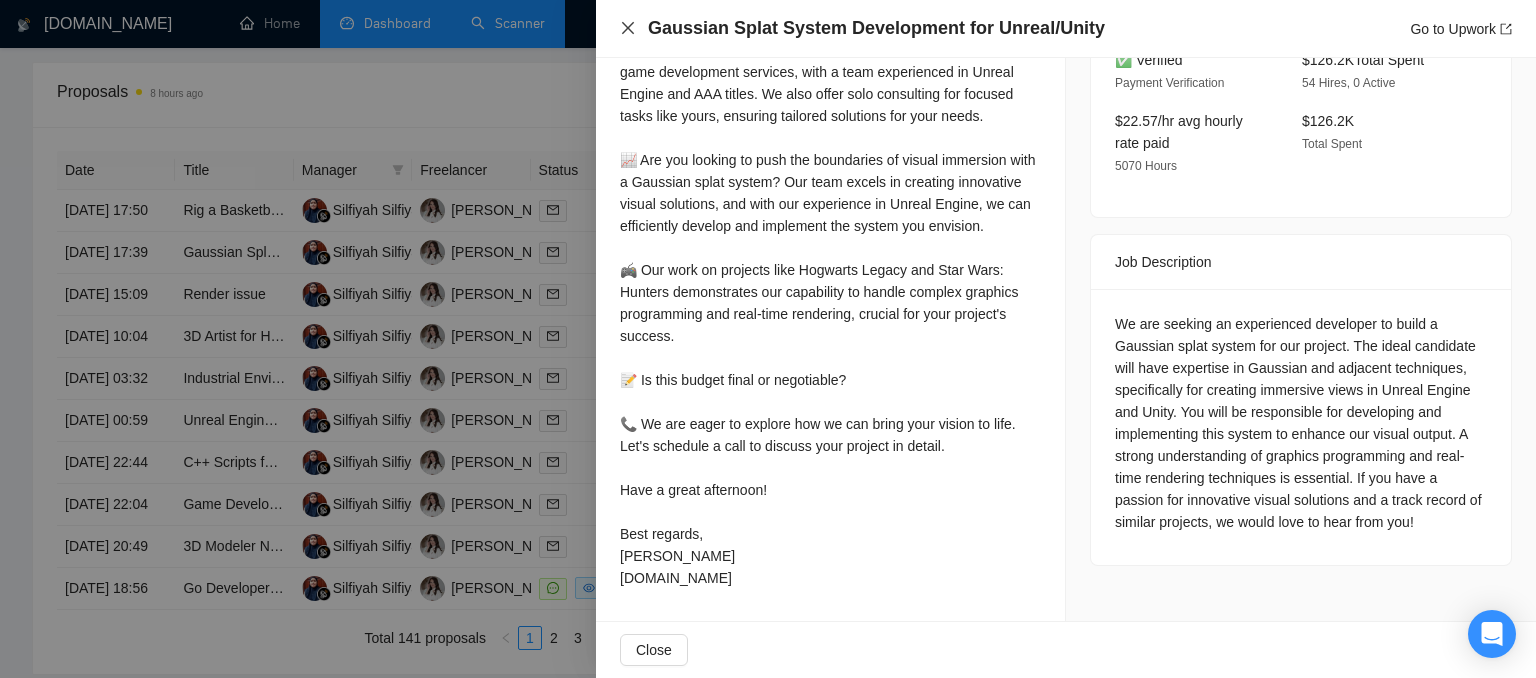 click 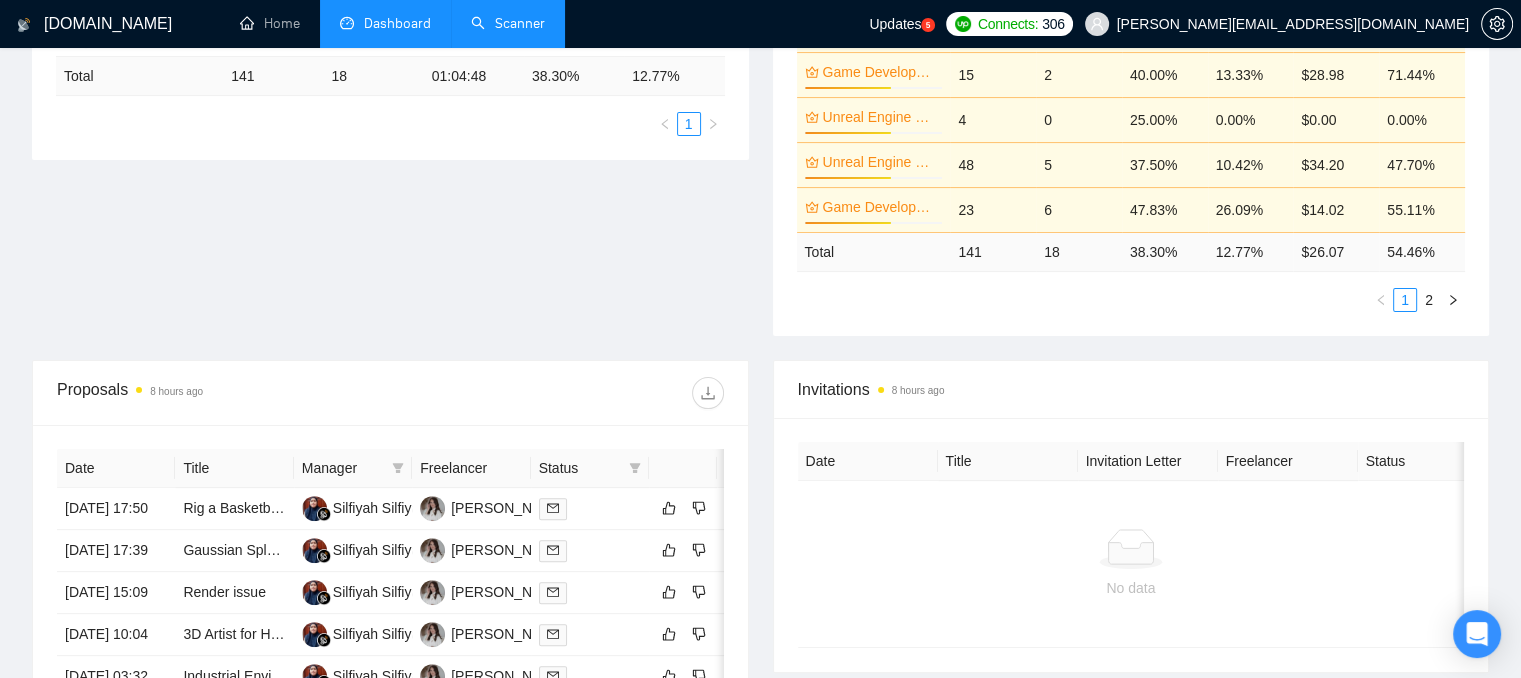 scroll, scrollTop: 500, scrollLeft: 0, axis: vertical 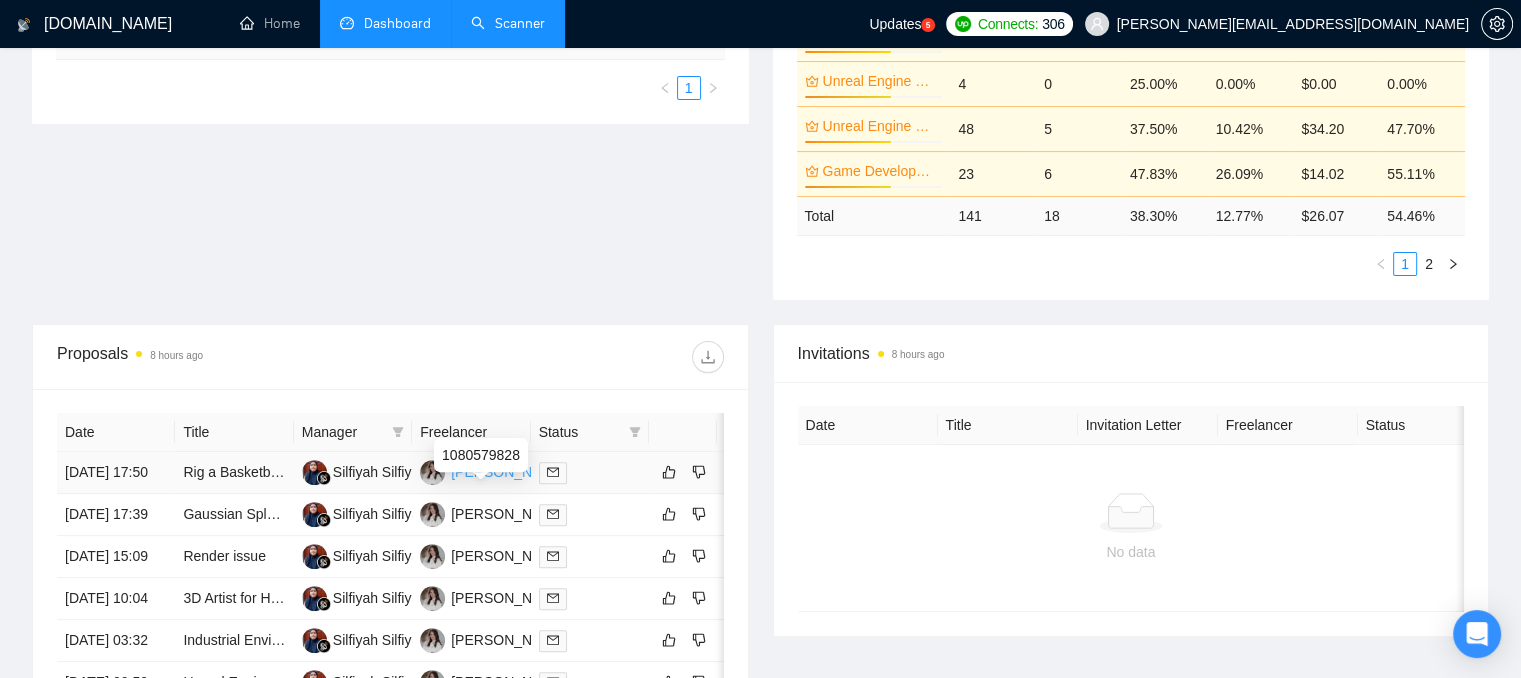 click on "[PERSON_NAME]" at bounding box center (508, 472) 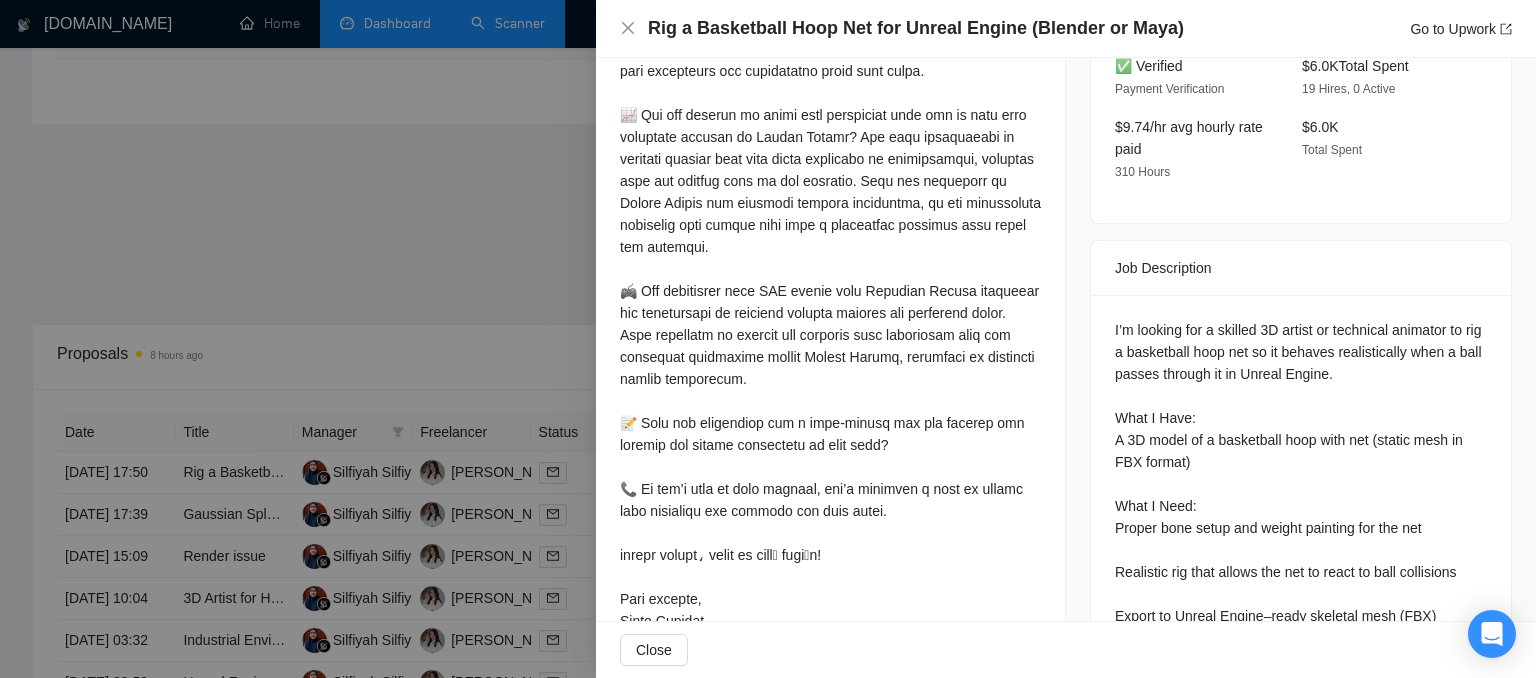 click on "Rig a Basketball Hoop Net for Unreal Engine (Blender or Maya) Go to Upwork" at bounding box center (1066, 28) 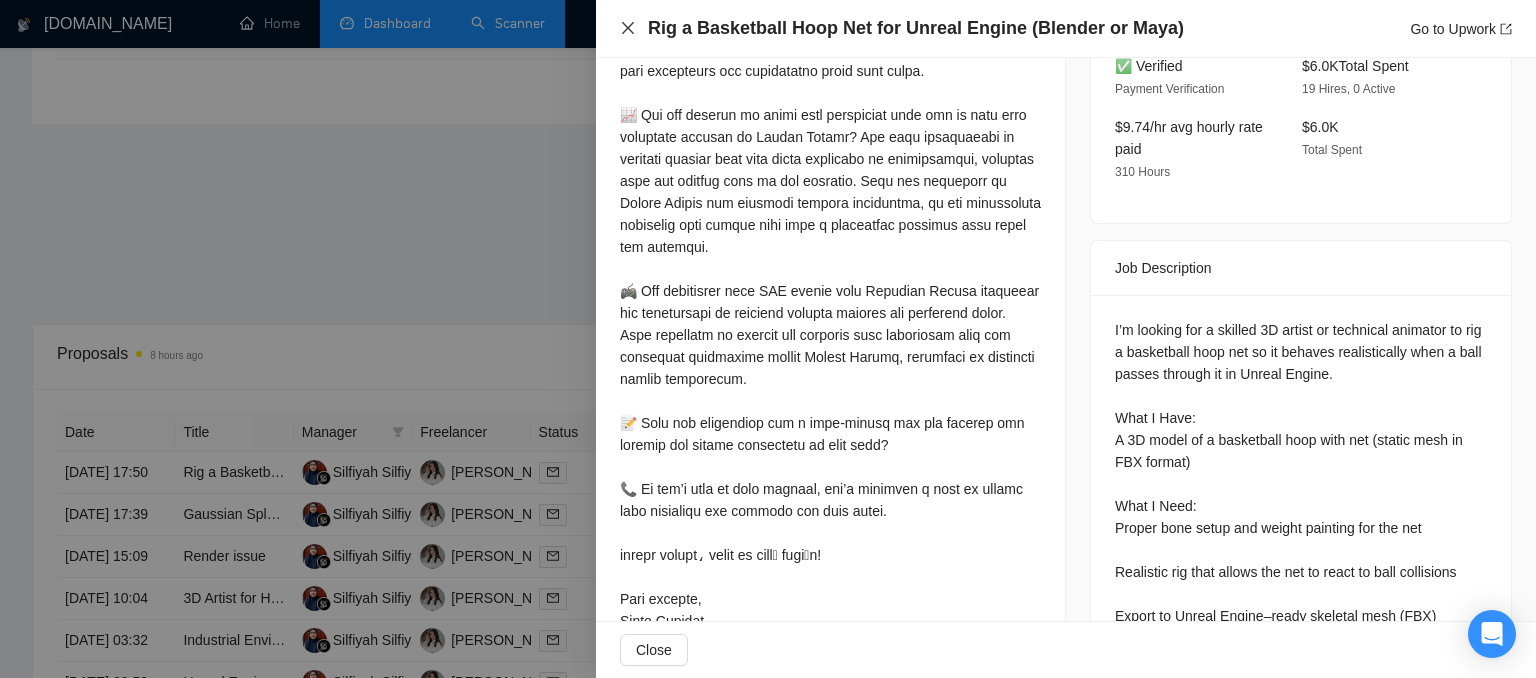 click 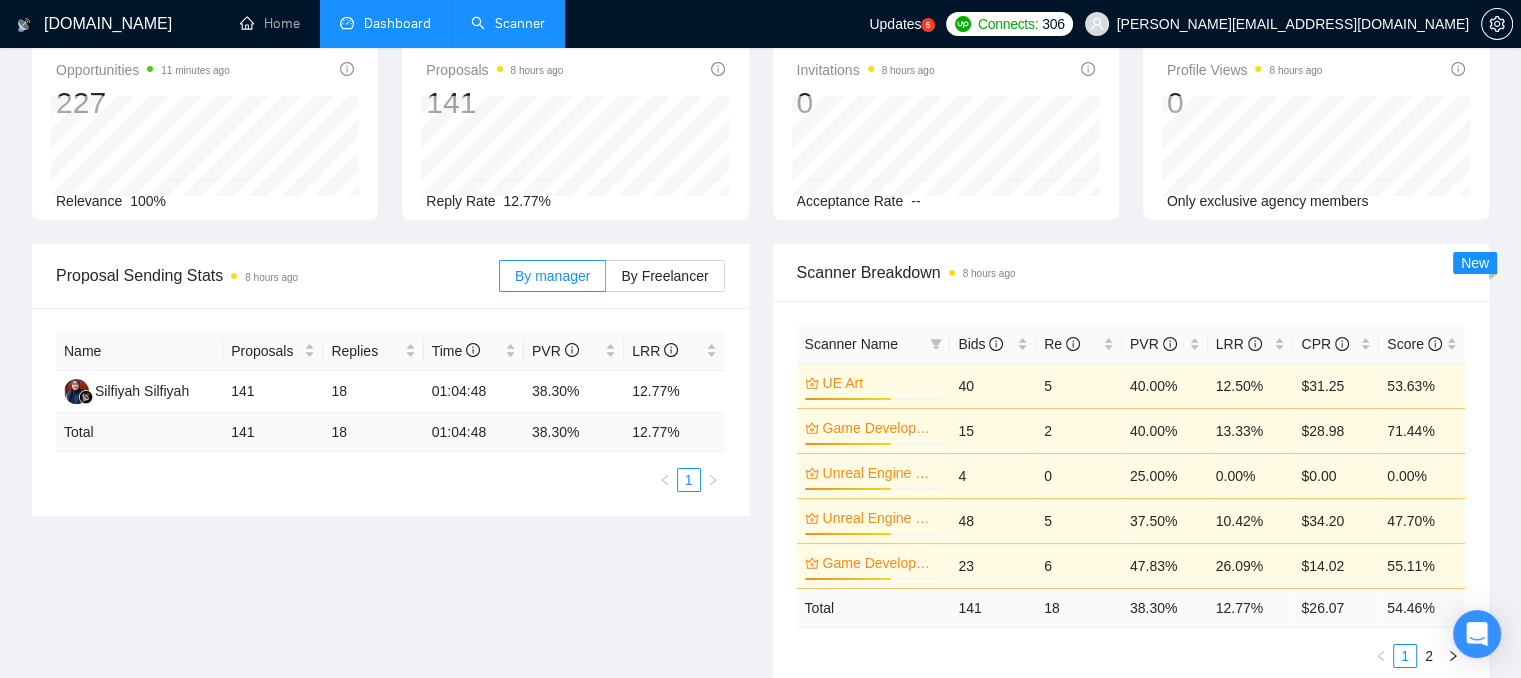 scroll, scrollTop: 100, scrollLeft: 0, axis: vertical 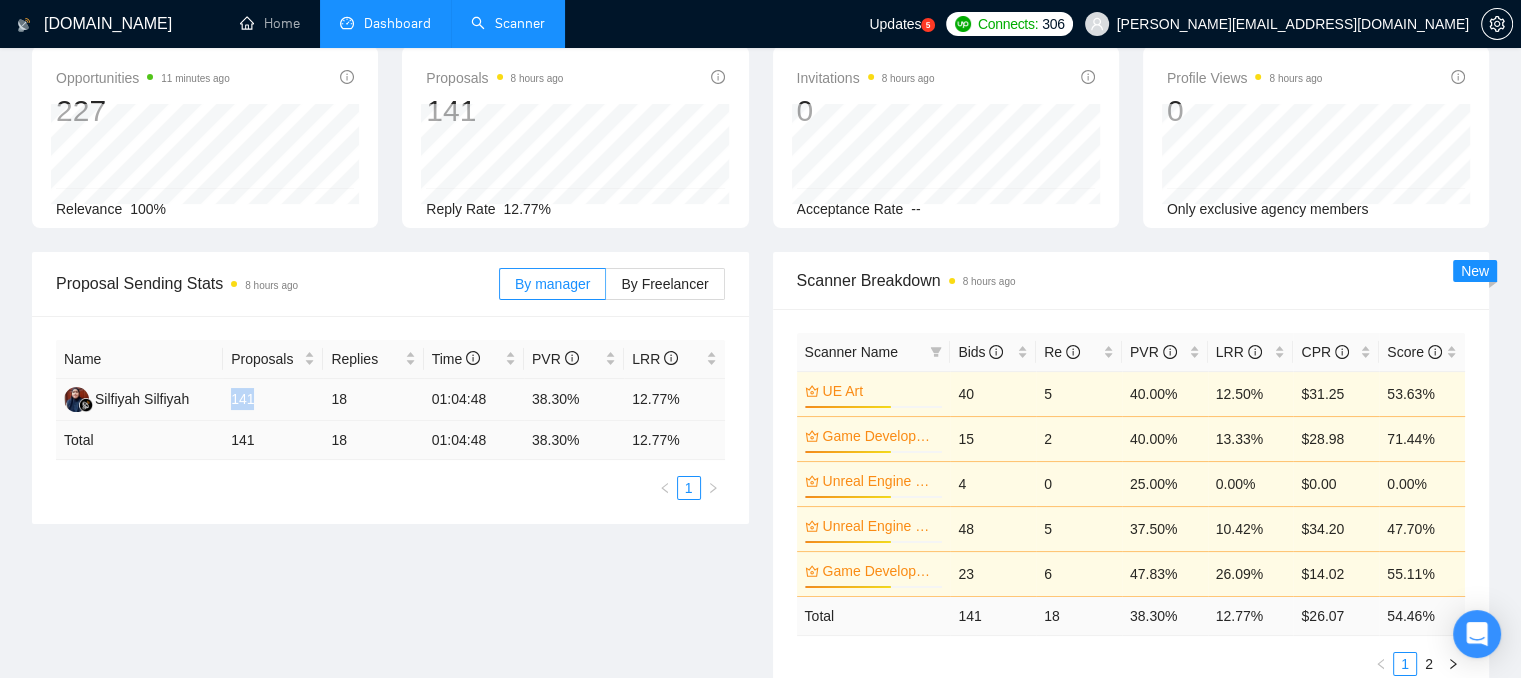 drag, startPoint x: 229, startPoint y: 397, endPoint x: 273, endPoint y: 401, distance: 44.181442 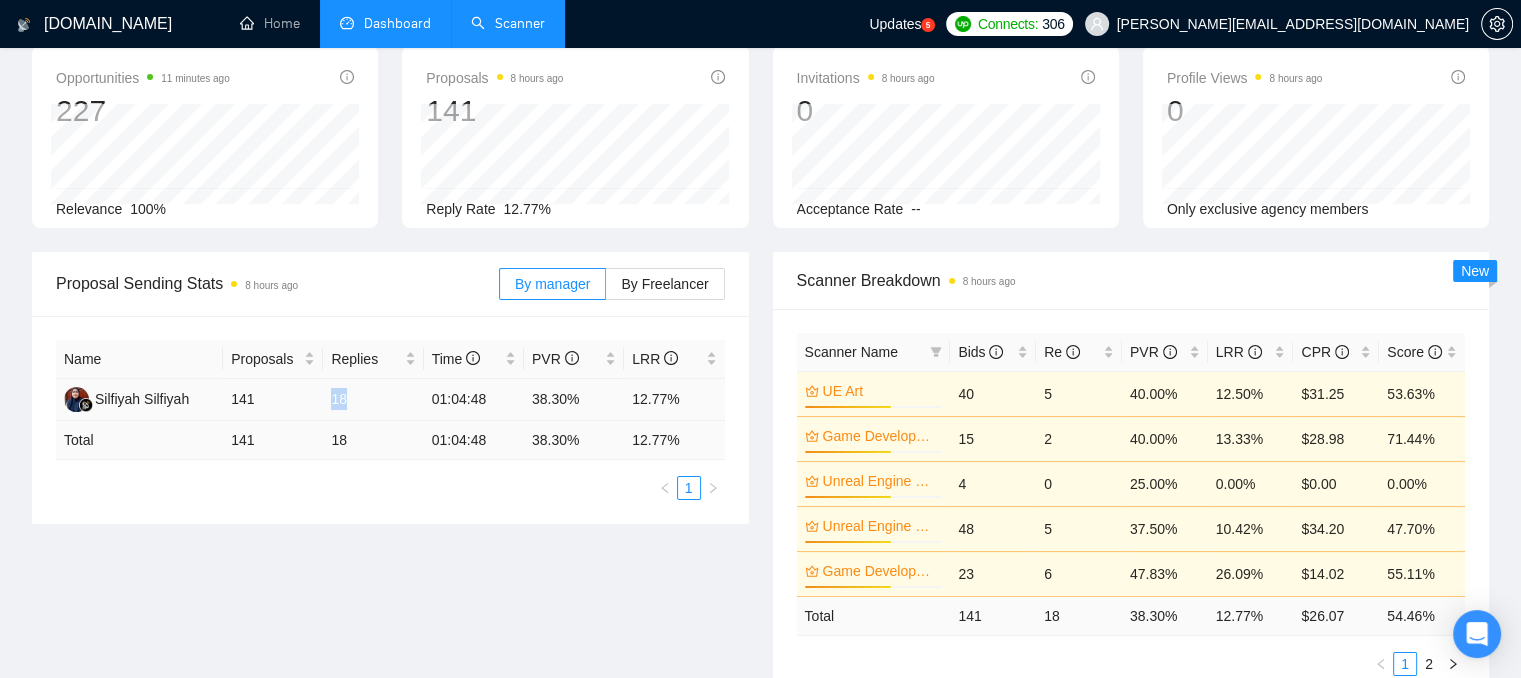 drag, startPoint x: 334, startPoint y: 402, endPoint x: 355, endPoint y: 400, distance: 21.095022 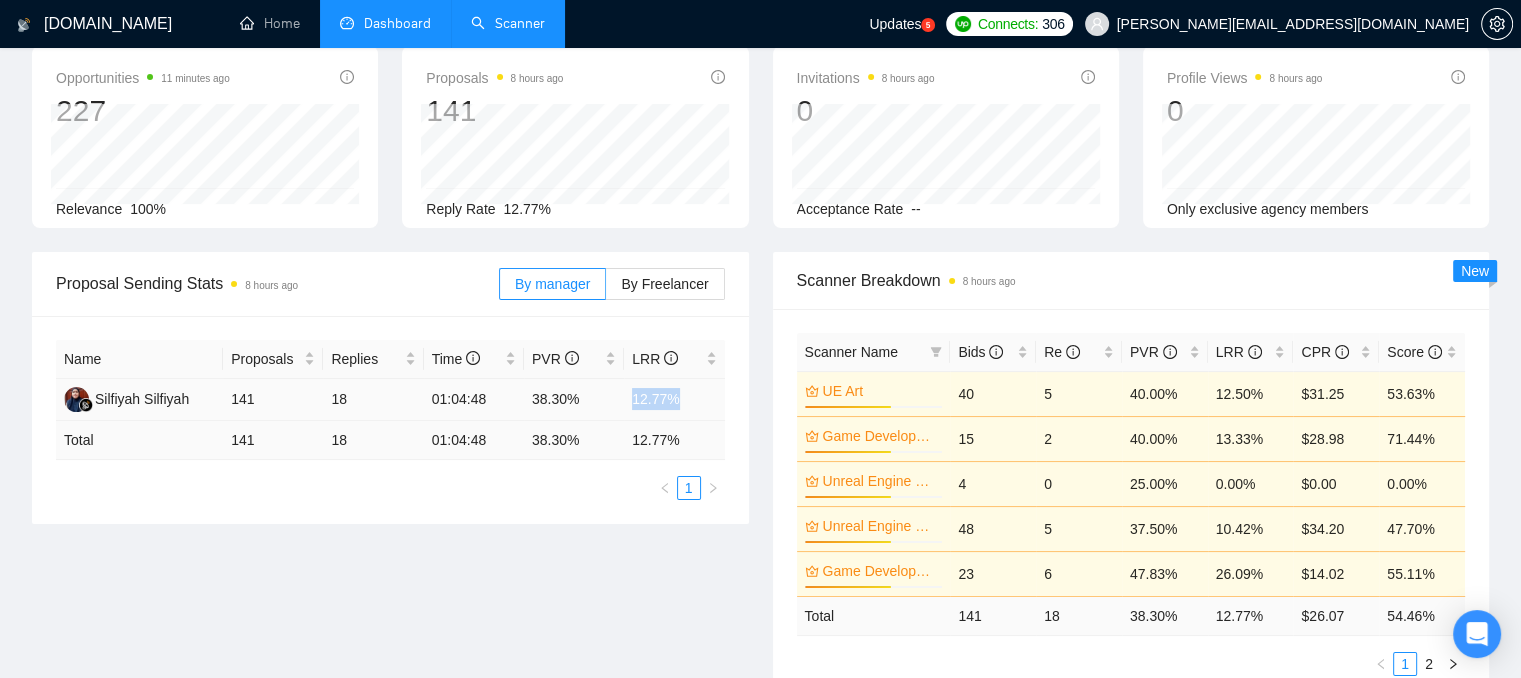 drag, startPoint x: 628, startPoint y: 397, endPoint x: 692, endPoint y: 397, distance: 64 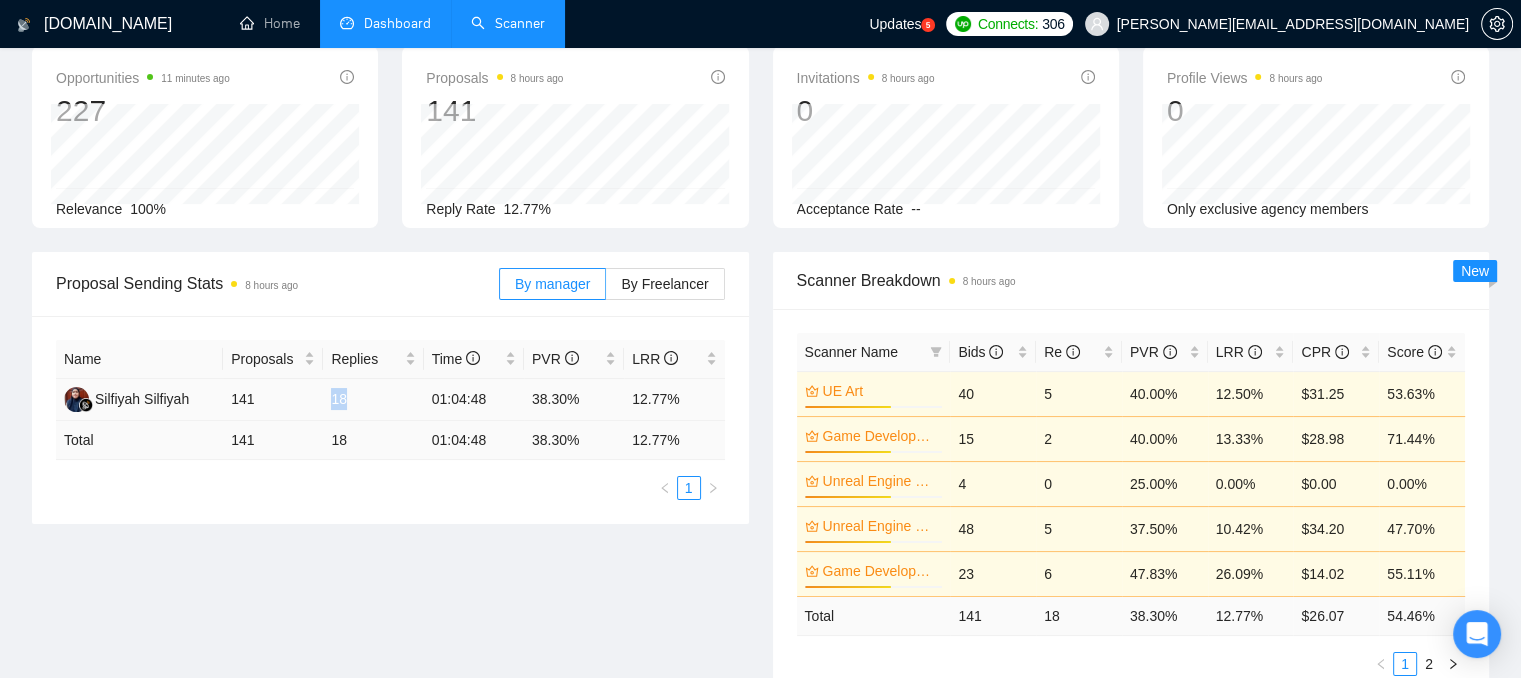 drag, startPoint x: 336, startPoint y: 403, endPoint x: 355, endPoint y: 405, distance: 19.104973 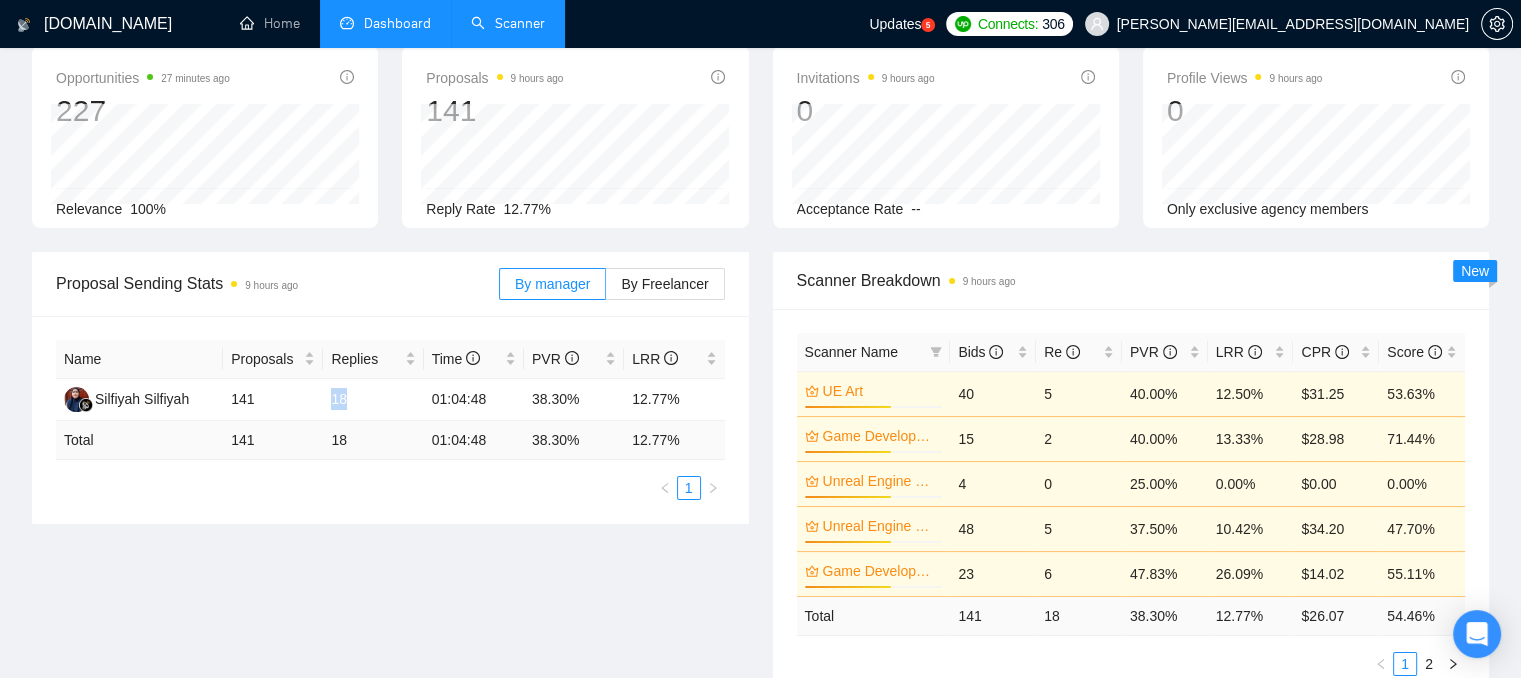 click on "Scanner" at bounding box center (508, 23) 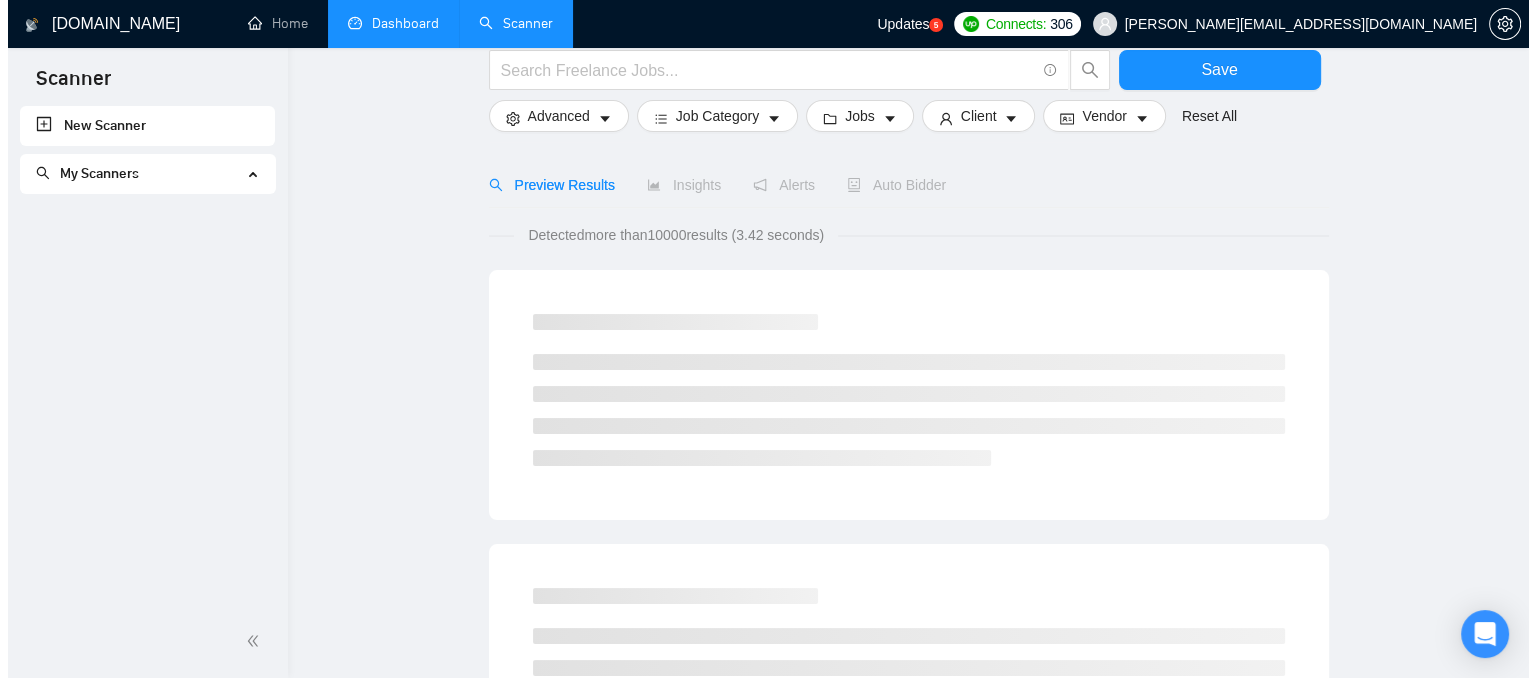 scroll, scrollTop: 0, scrollLeft: 0, axis: both 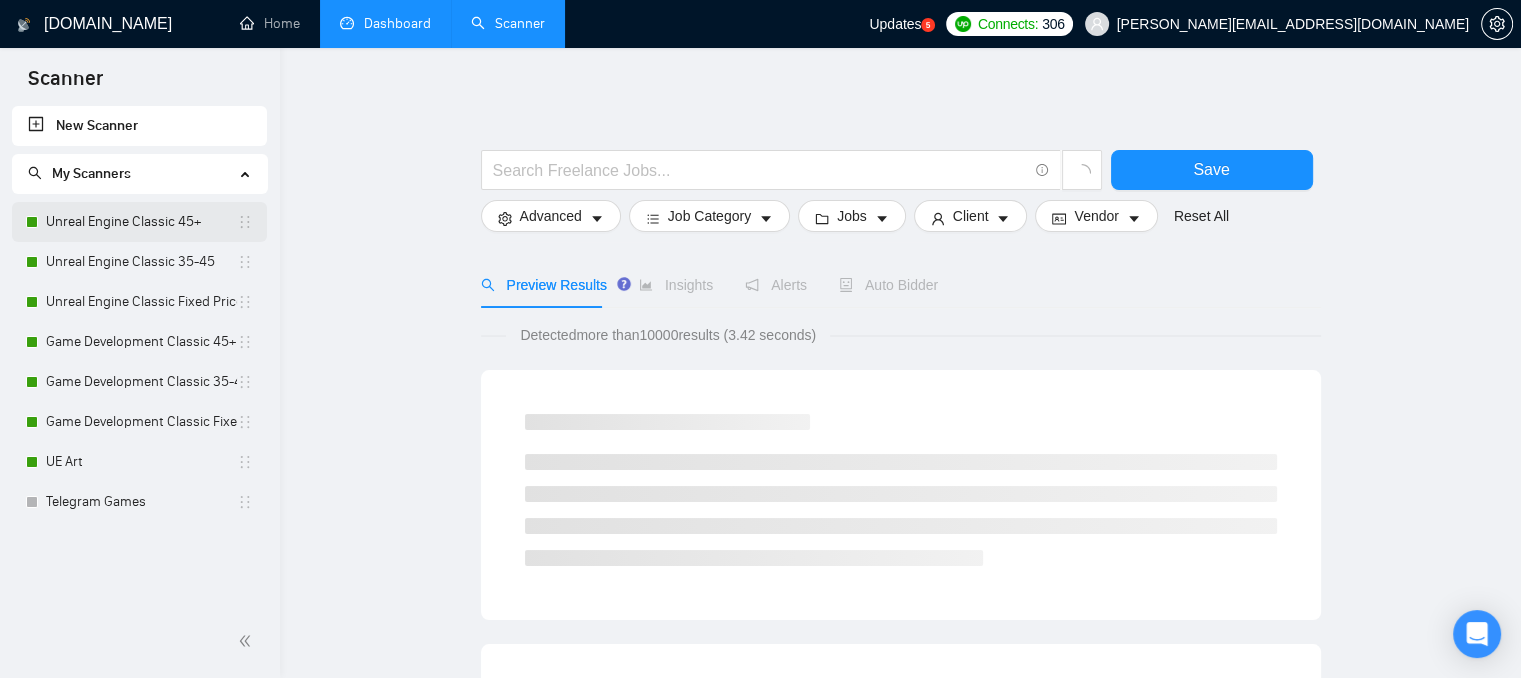 click on "Unreal Engine Classic 45+" at bounding box center (141, 222) 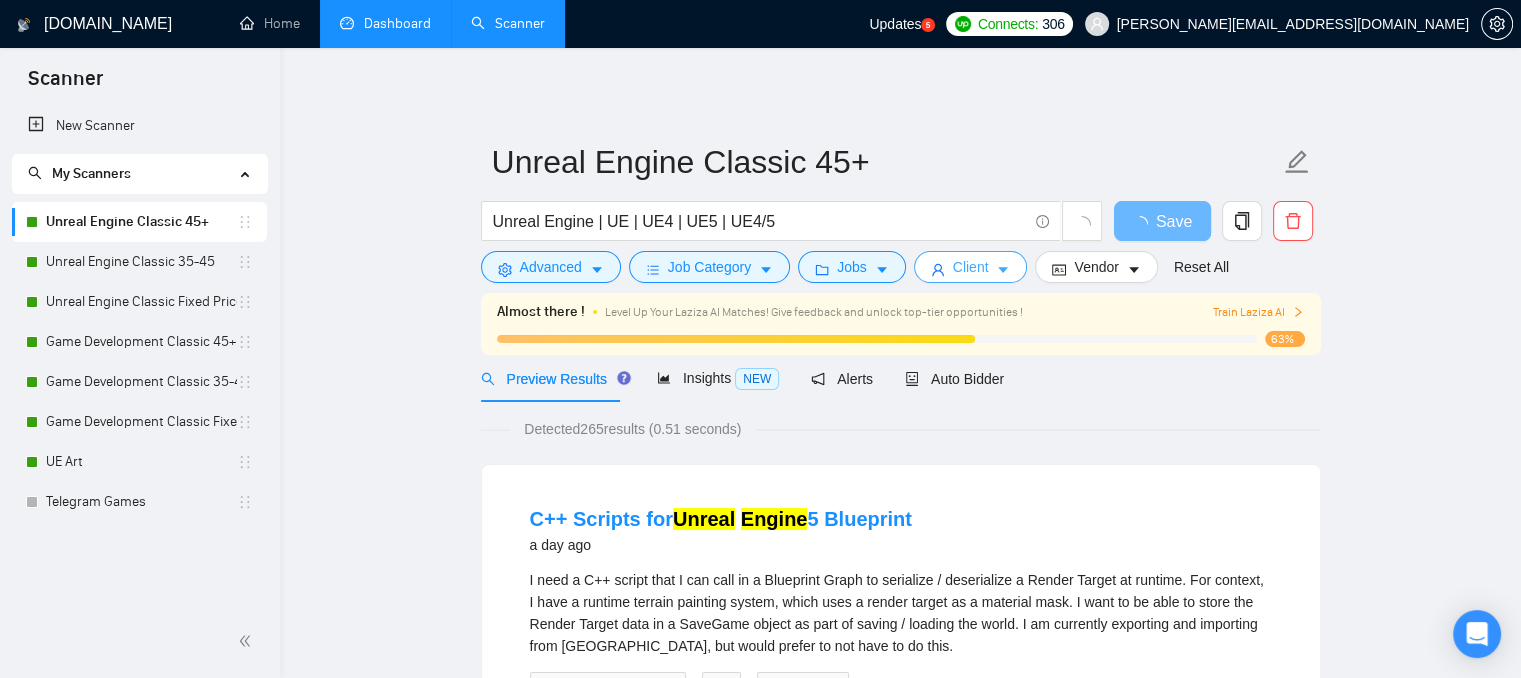 click on "Client" at bounding box center [971, 267] 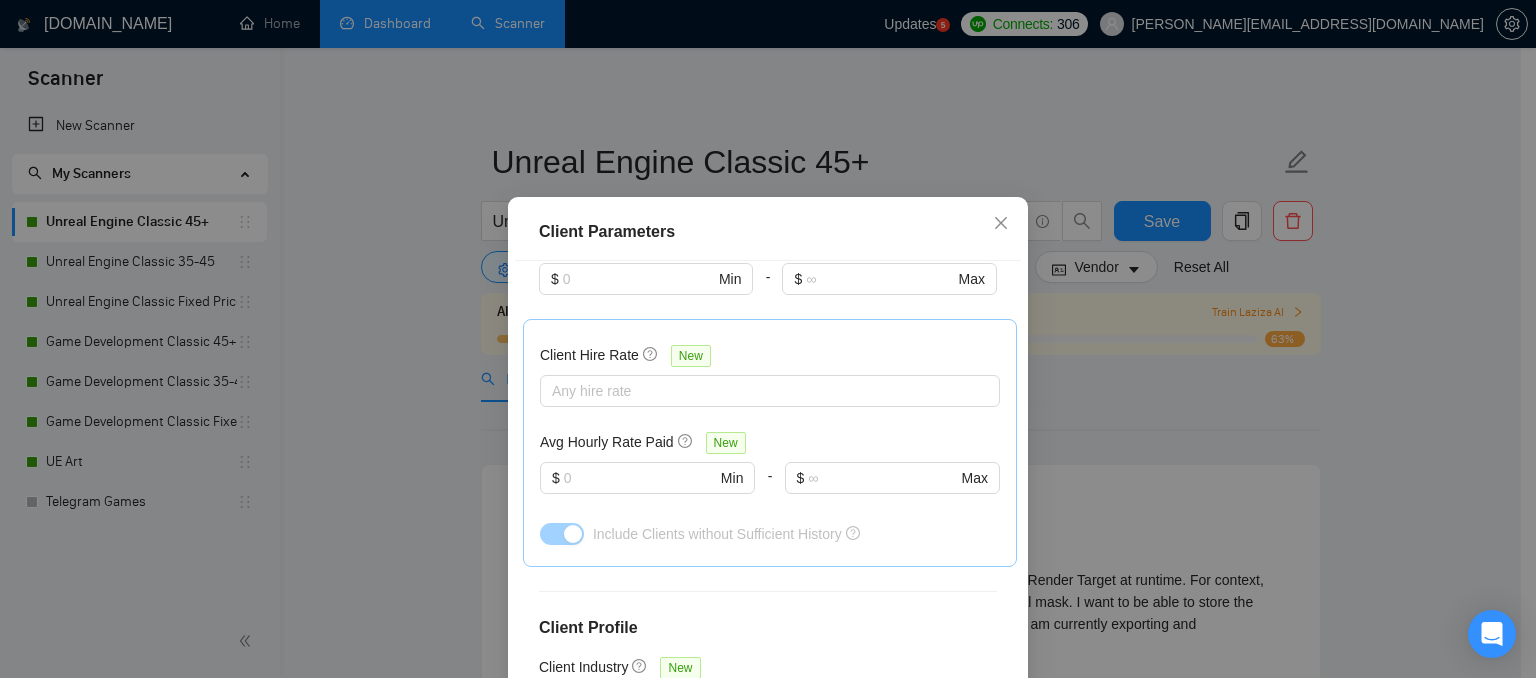 scroll, scrollTop: 600, scrollLeft: 0, axis: vertical 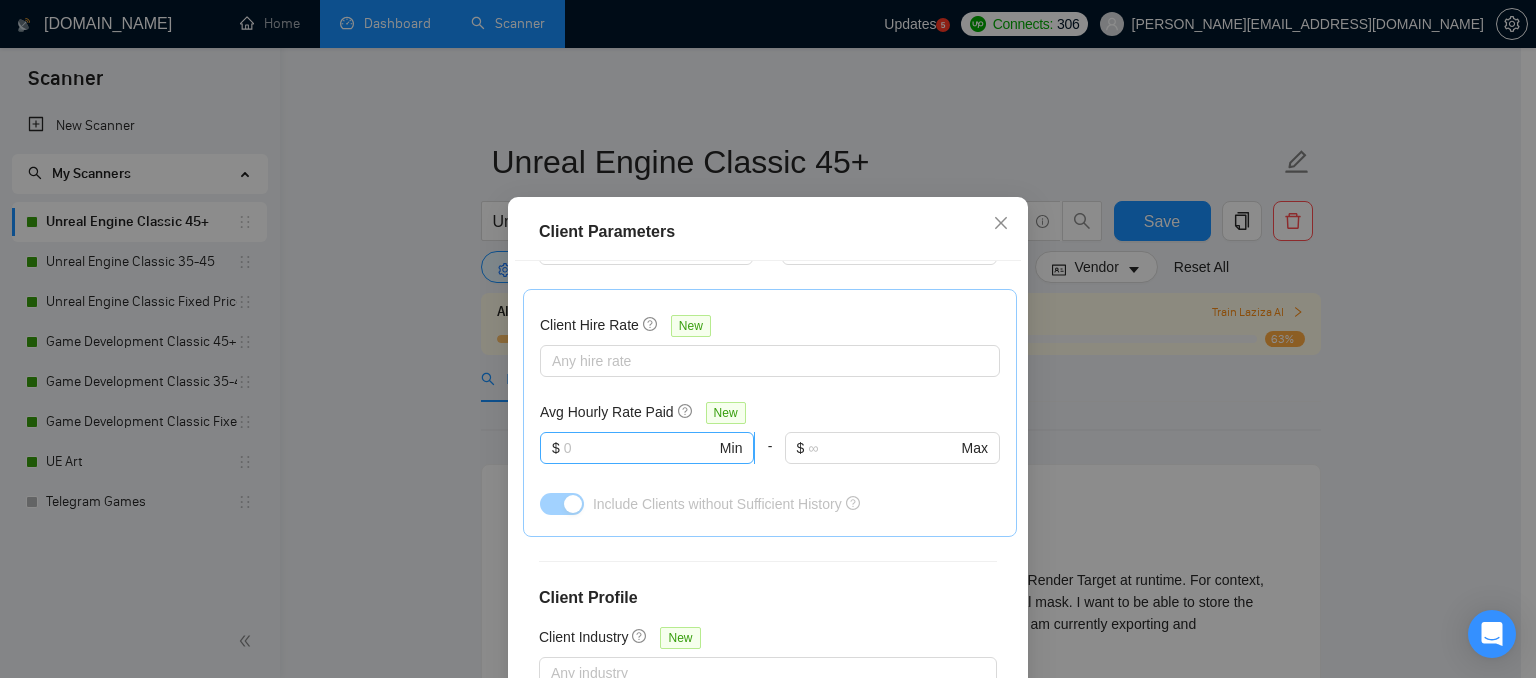 click on "$ Min" at bounding box center [647, 448] 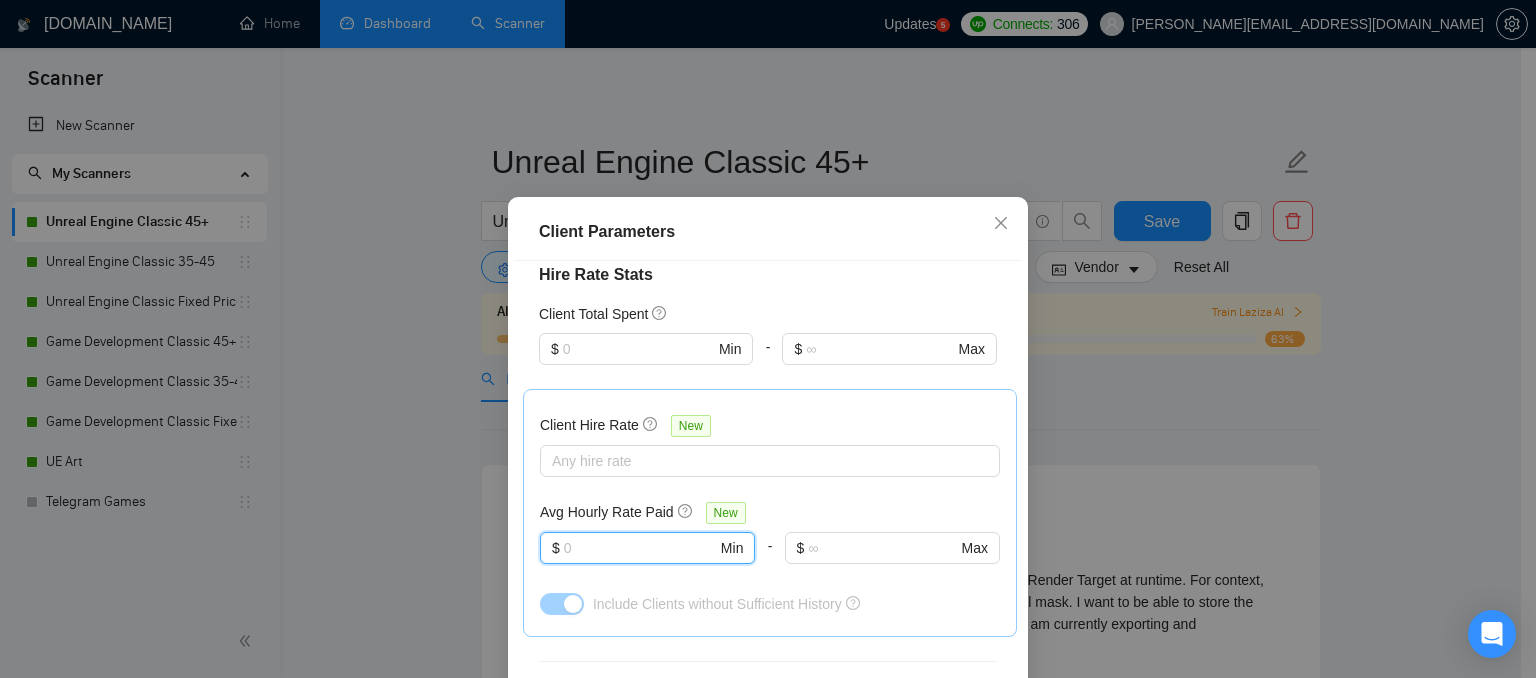 scroll, scrollTop: 500, scrollLeft: 0, axis: vertical 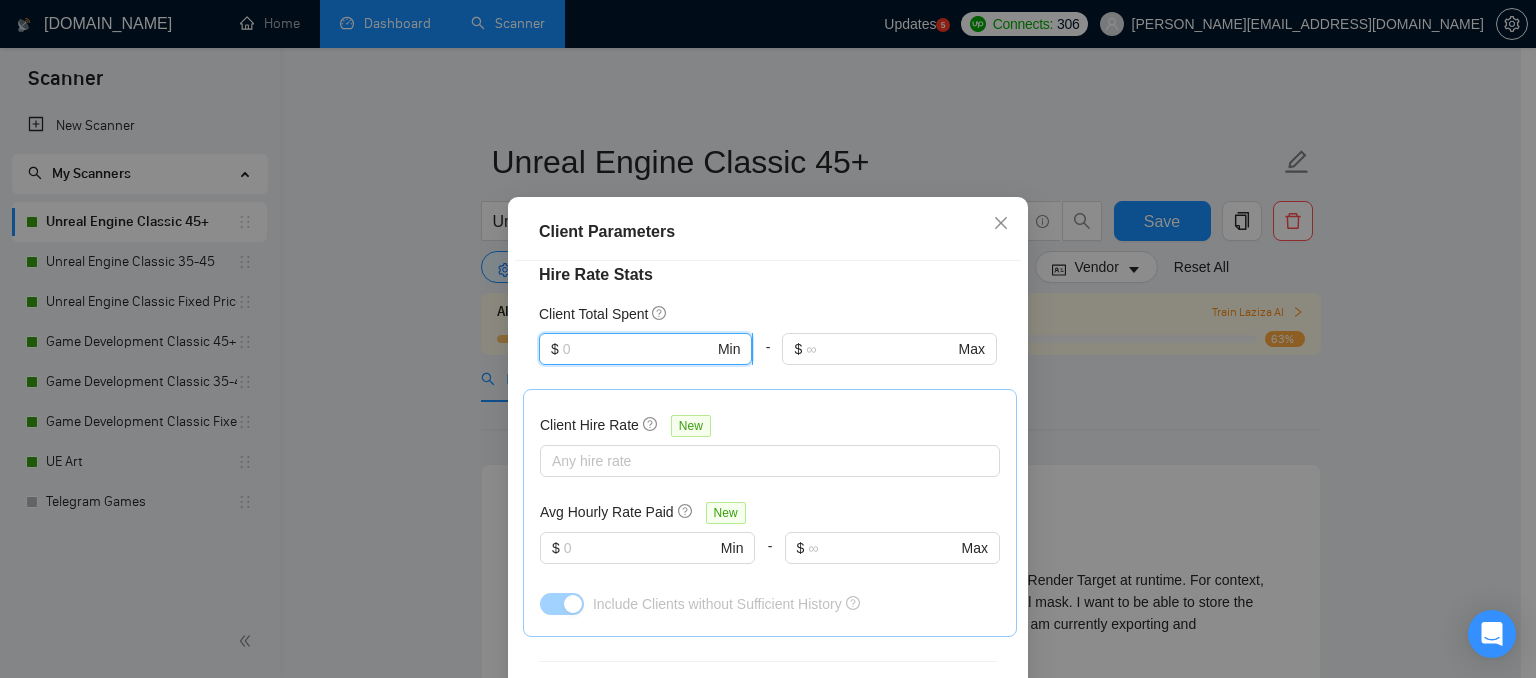 click at bounding box center [638, 349] 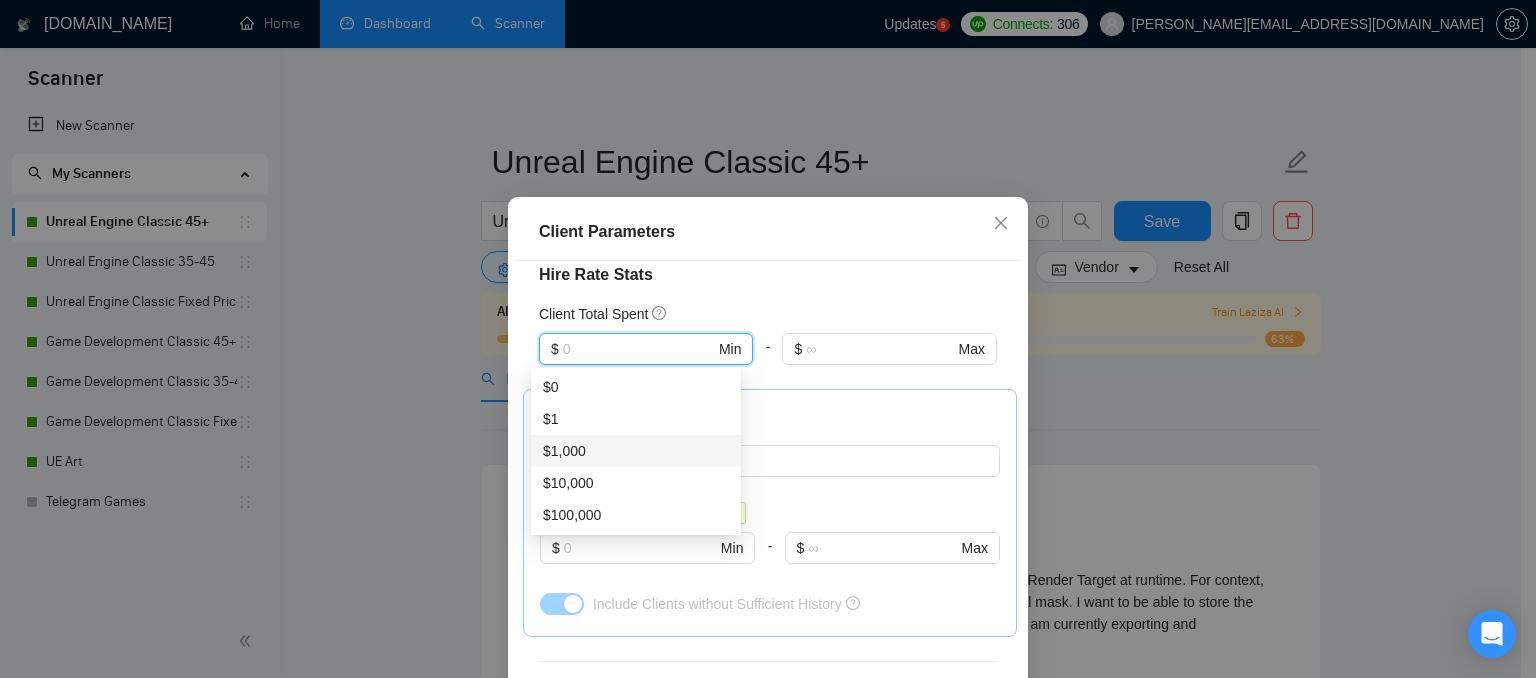 click on "Client Hire Rate New   Any hire rate   Avg Hourly Rate Paid New $ Min - $ Max Include Clients without Sufficient History" at bounding box center (770, 513) 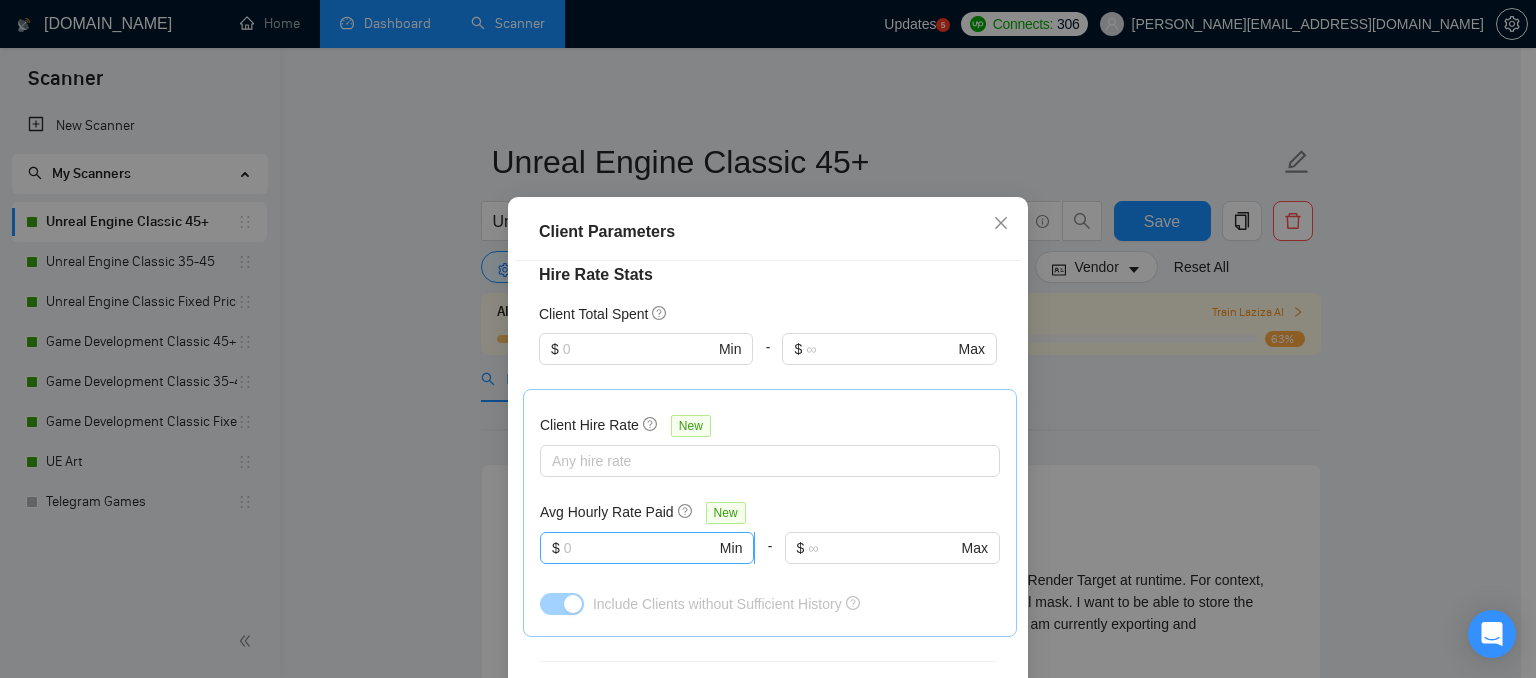 click at bounding box center (640, 548) 